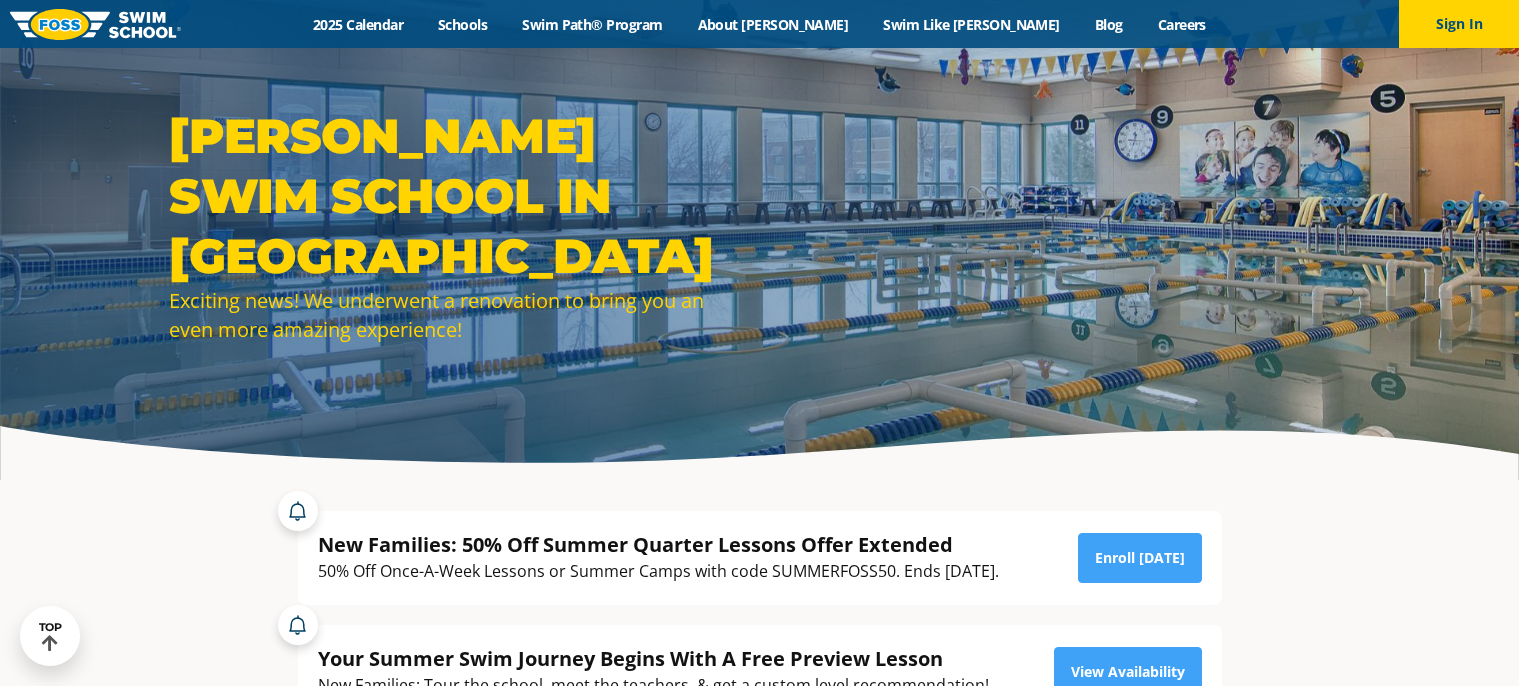 scroll, scrollTop: 200, scrollLeft: 0, axis: vertical 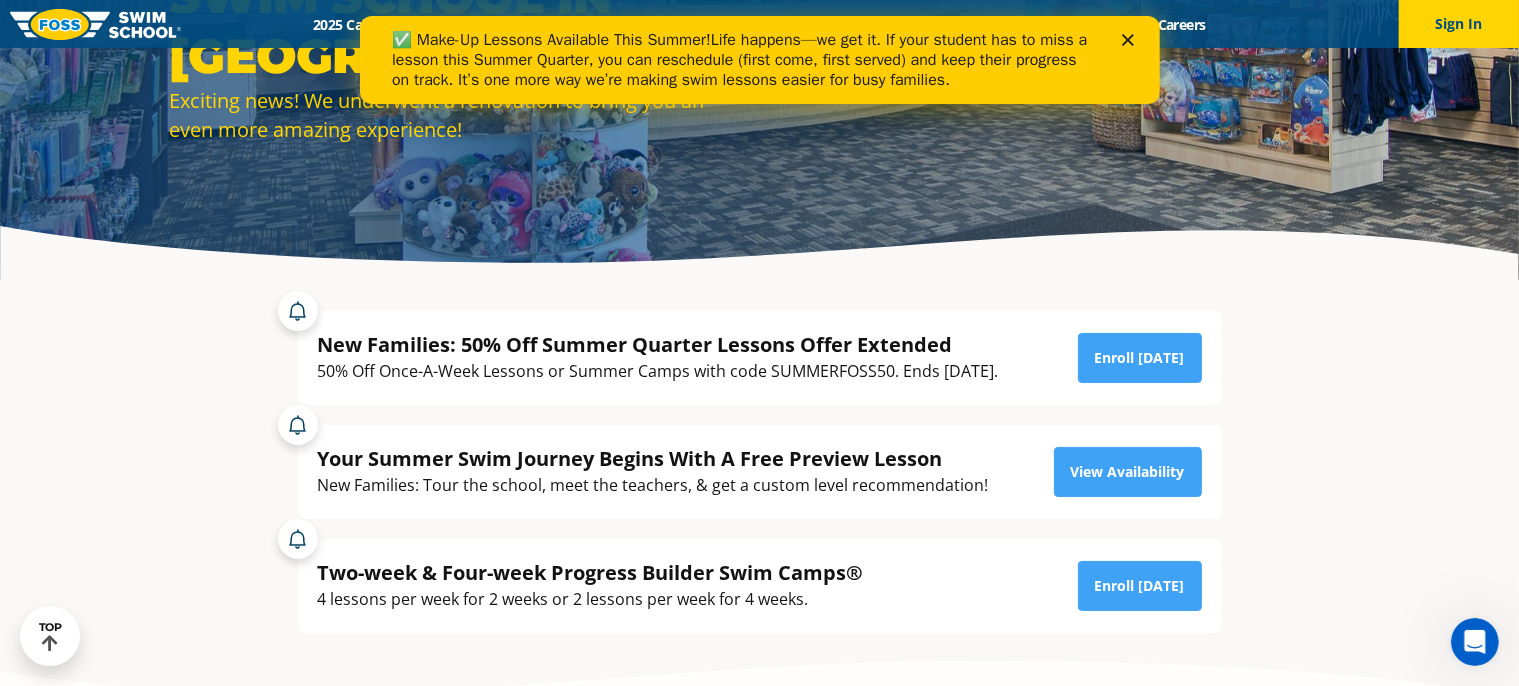 click on "✅ Make-Up Lessons Available This Summer!  Life happens—we get it. If your student has to miss a lesson this Summer Quarter, you can reschedule (first come, first served) and keep their progress on track. It’s one more way we’re making swim lessons easier for busy families." at bounding box center [743, 60] 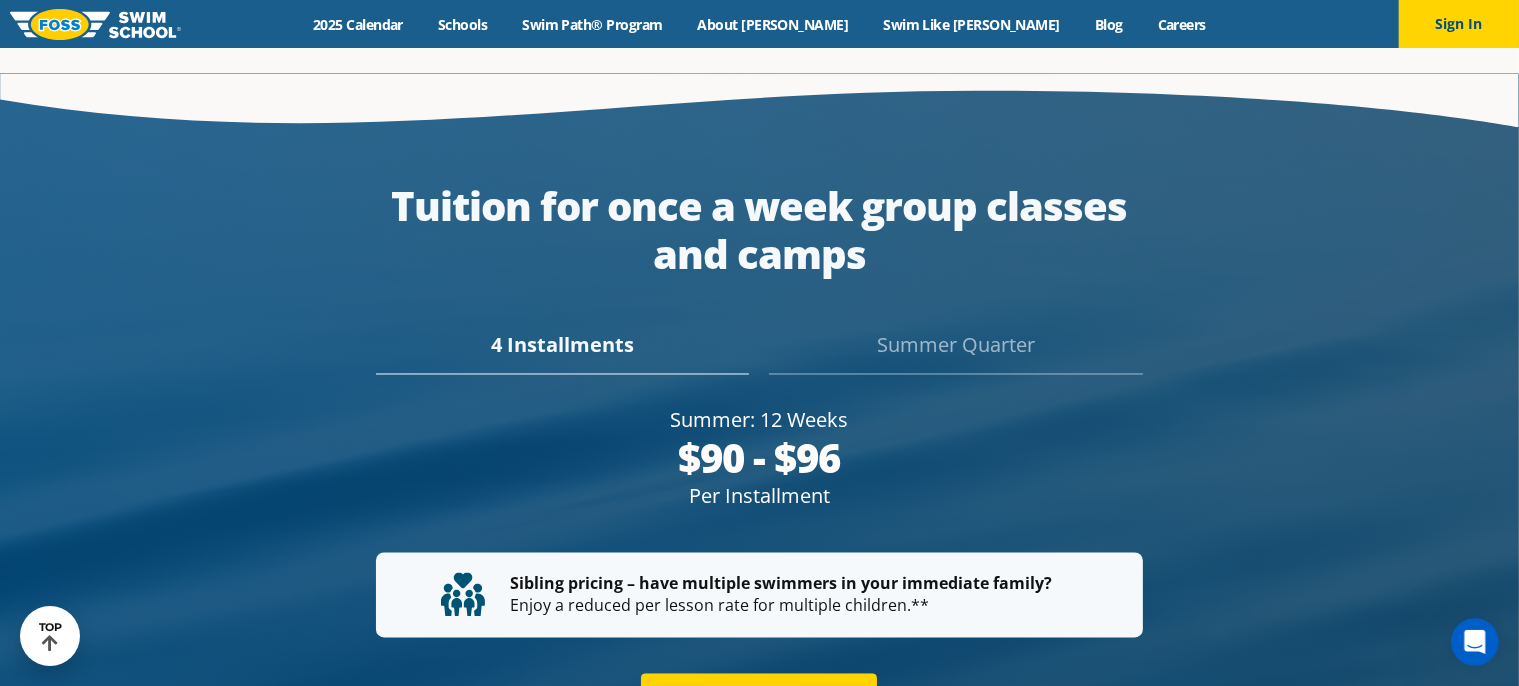 scroll, scrollTop: 3772, scrollLeft: 0, axis: vertical 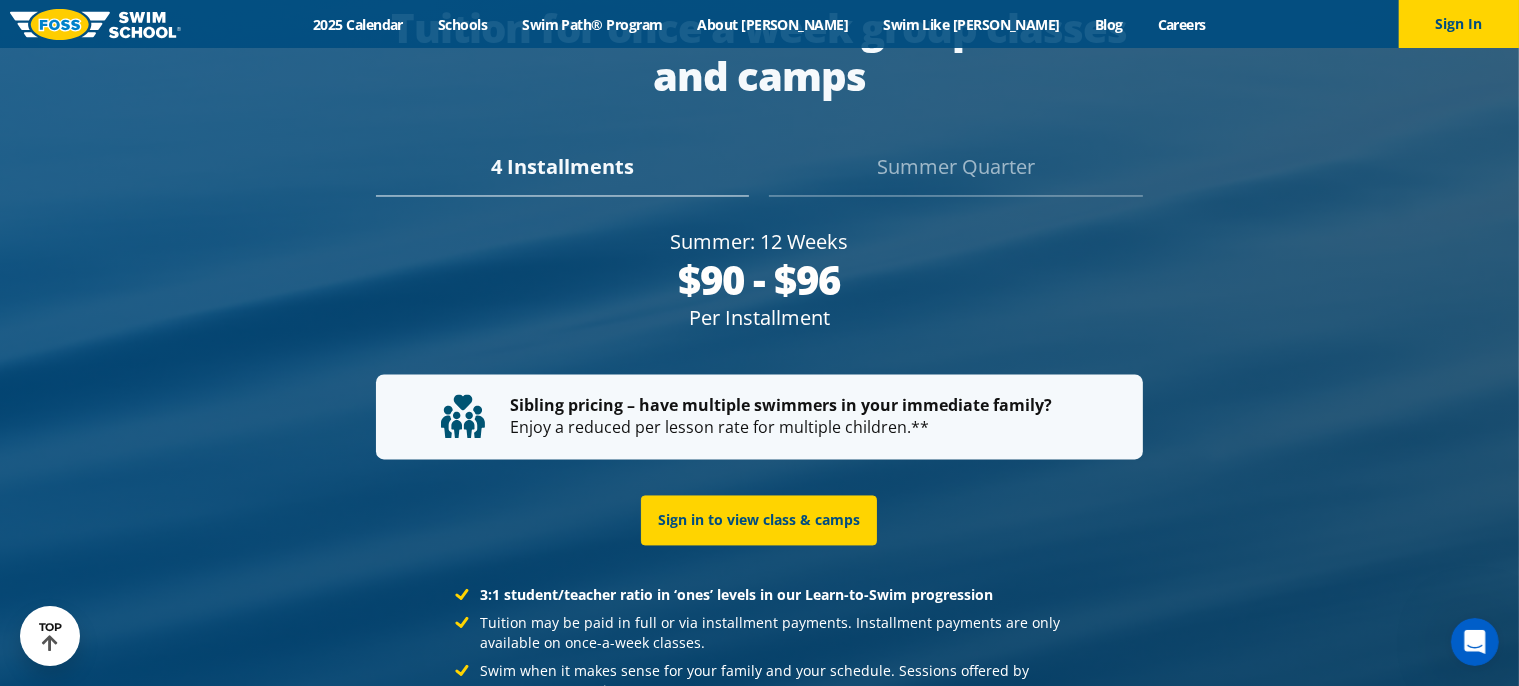 click on "Summer Quarter" at bounding box center [955, 175] 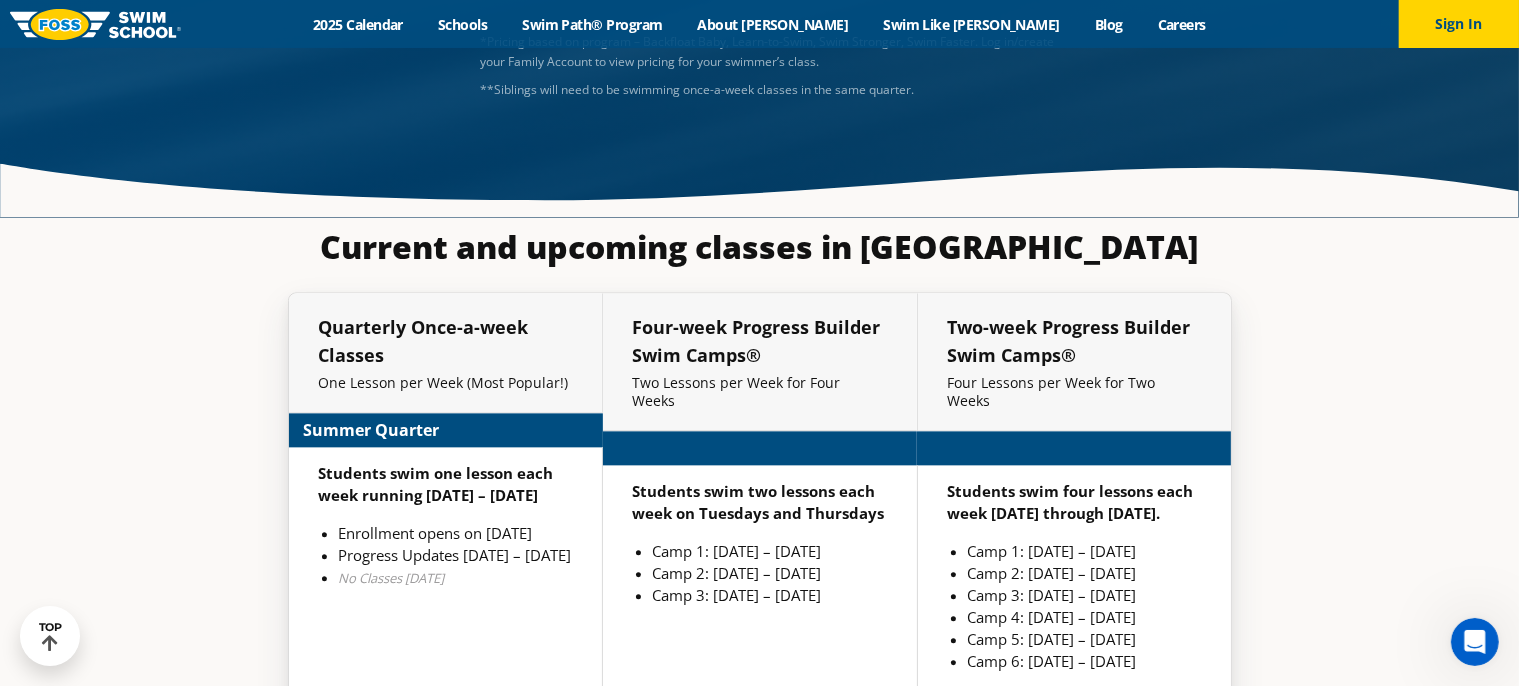 scroll, scrollTop: 4444, scrollLeft: 0, axis: vertical 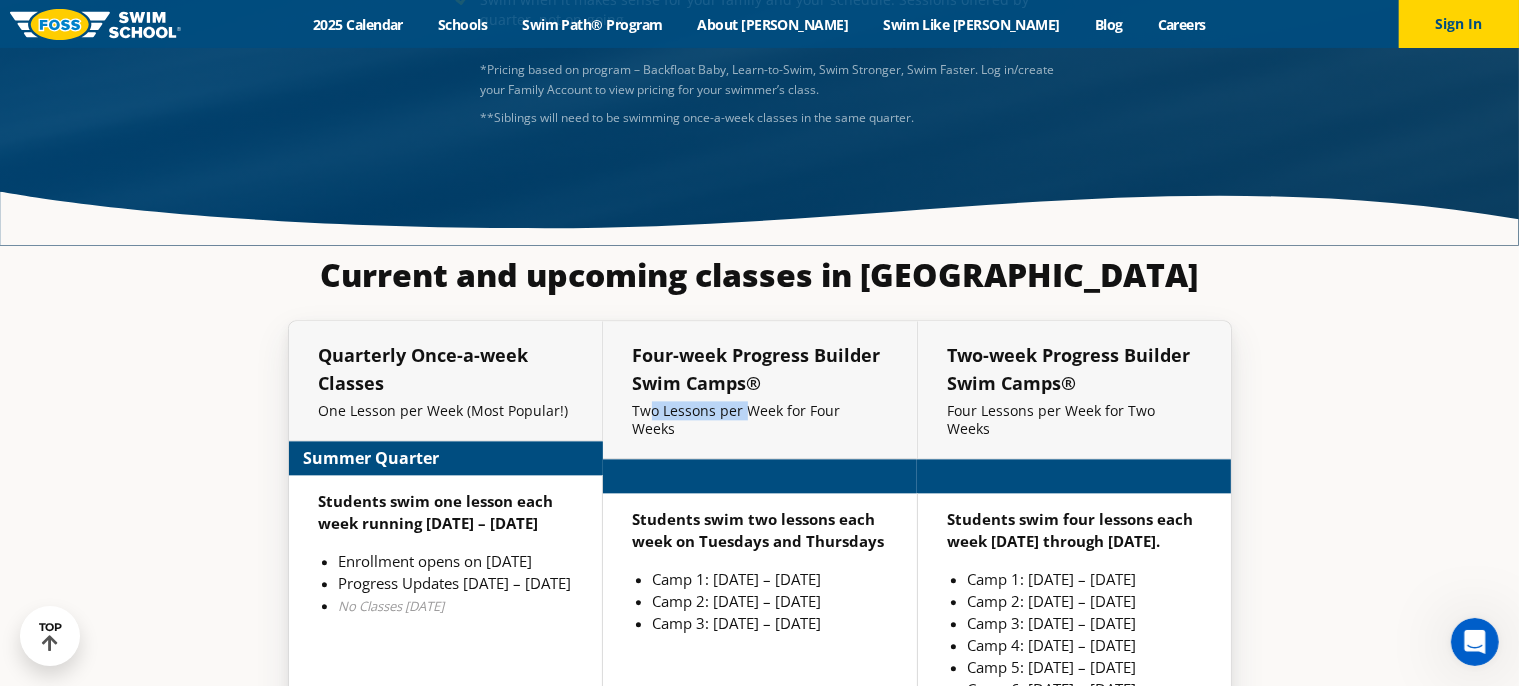 drag, startPoint x: 655, startPoint y: 333, endPoint x: 751, endPoint y: 333, distance: 96 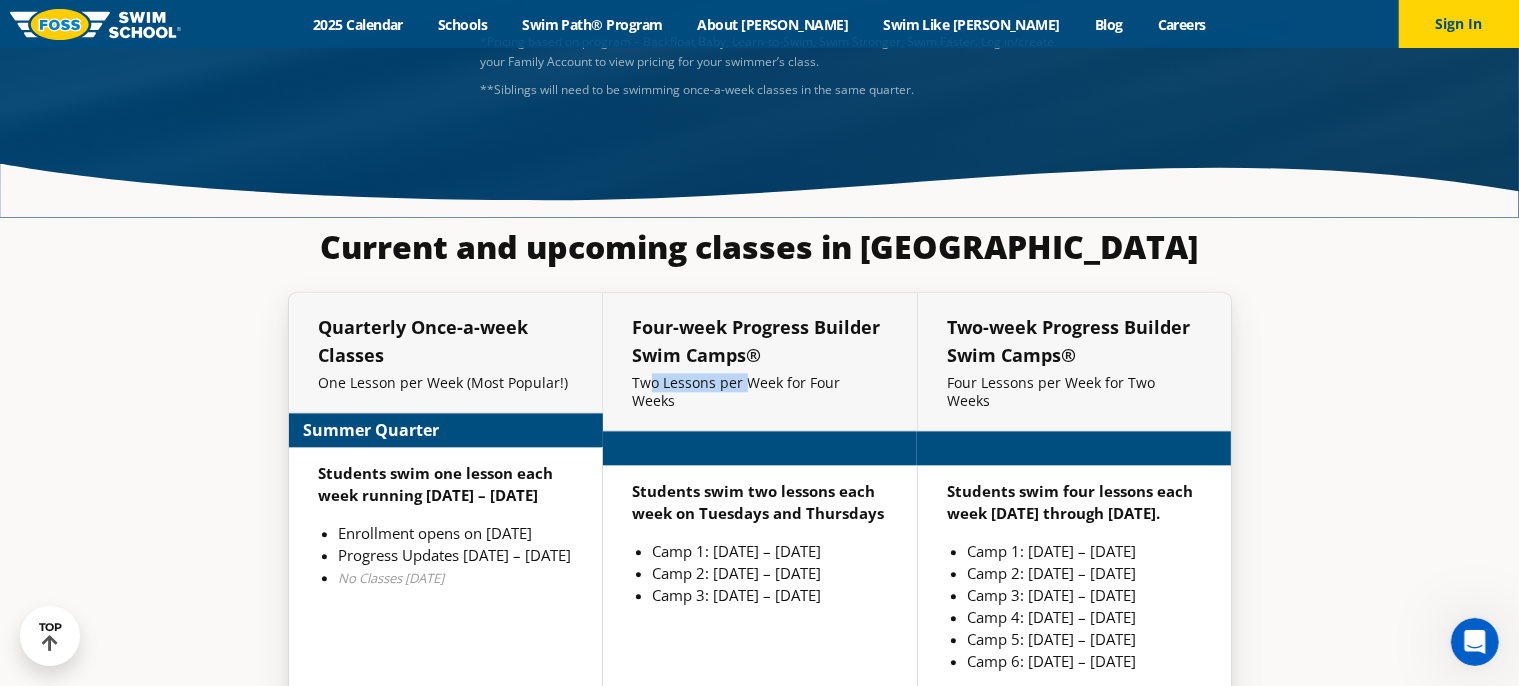drag, startPoint x: 724, startPoint y: 505, endPoint x: 808, endPoint y: 508, distance: 84.05355 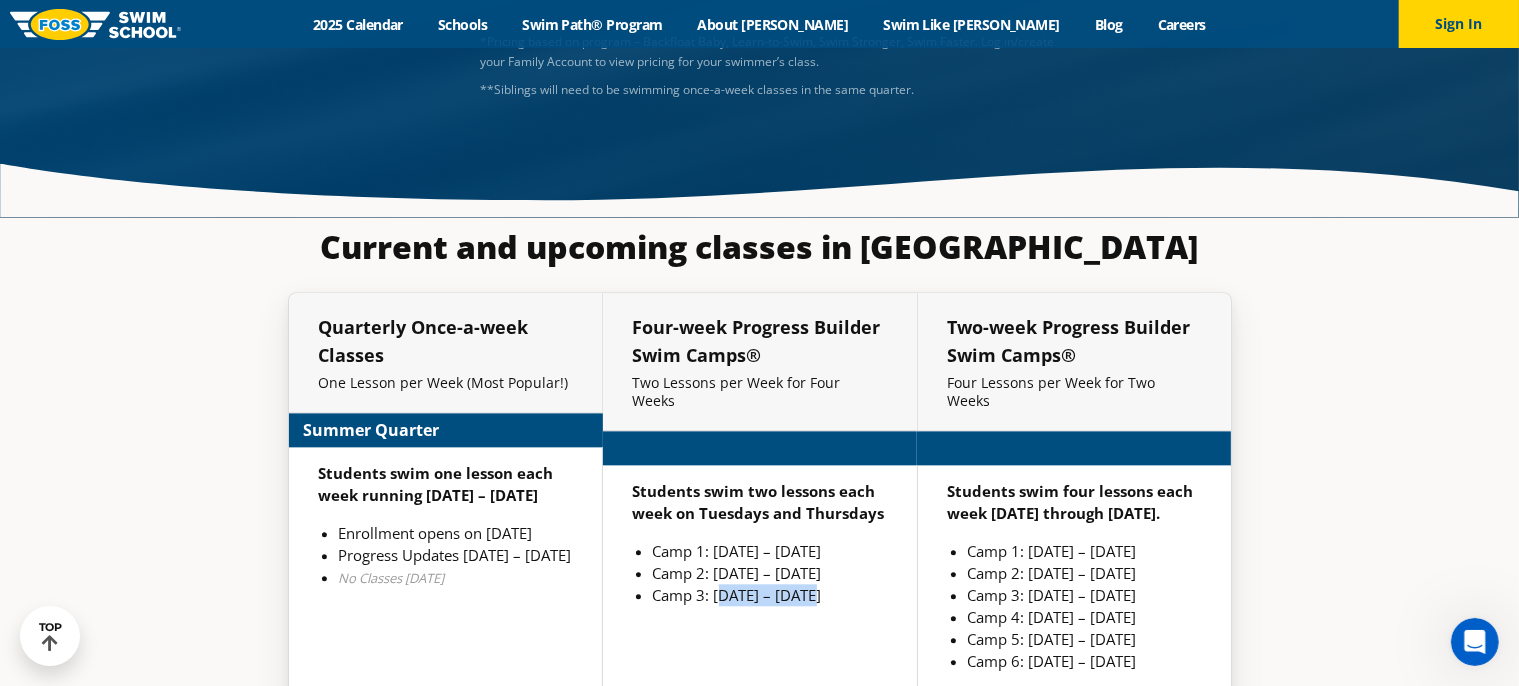 drag, startPoint x: 722, startPoint y: 523, endPoint x: 828, endPoint y: 537, distance: 106.92053 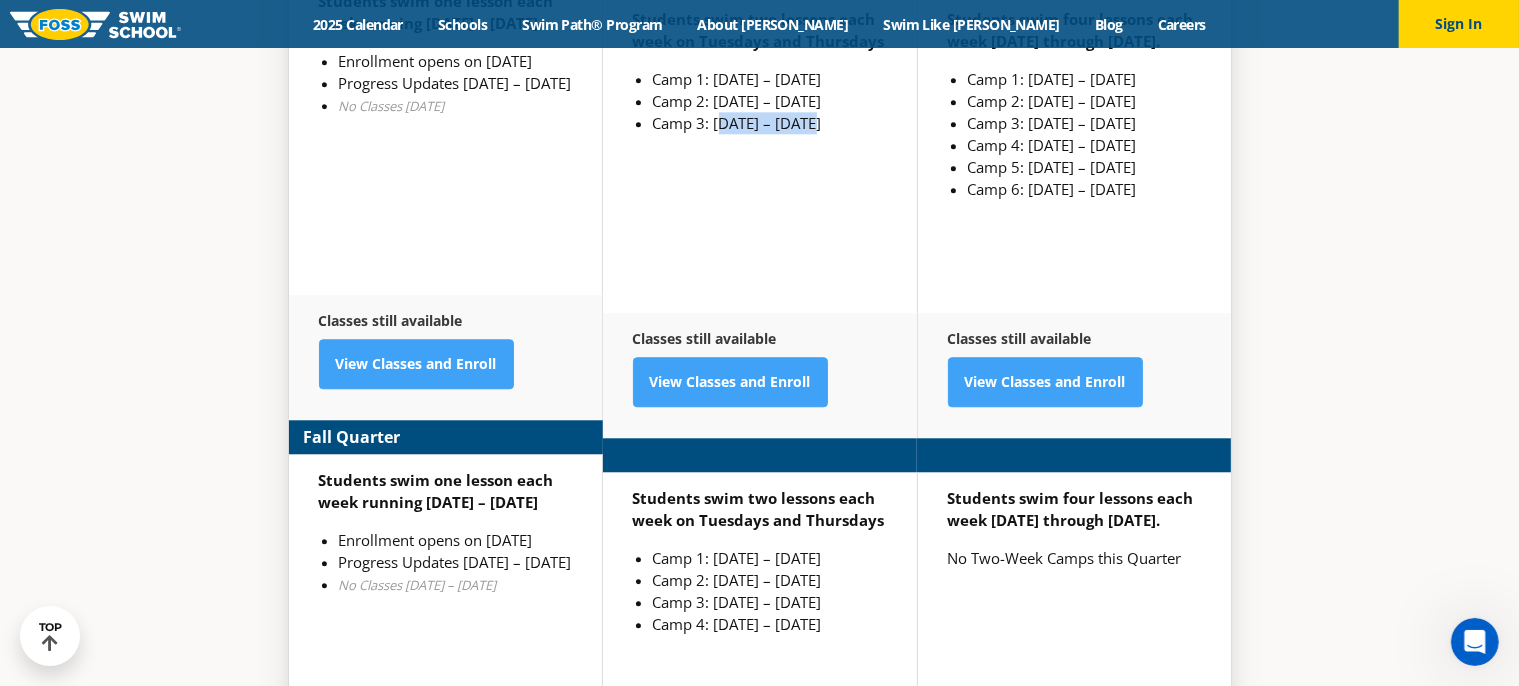 scroll, scrollTop: 4972, scrollLeft: 0, axis: vertical 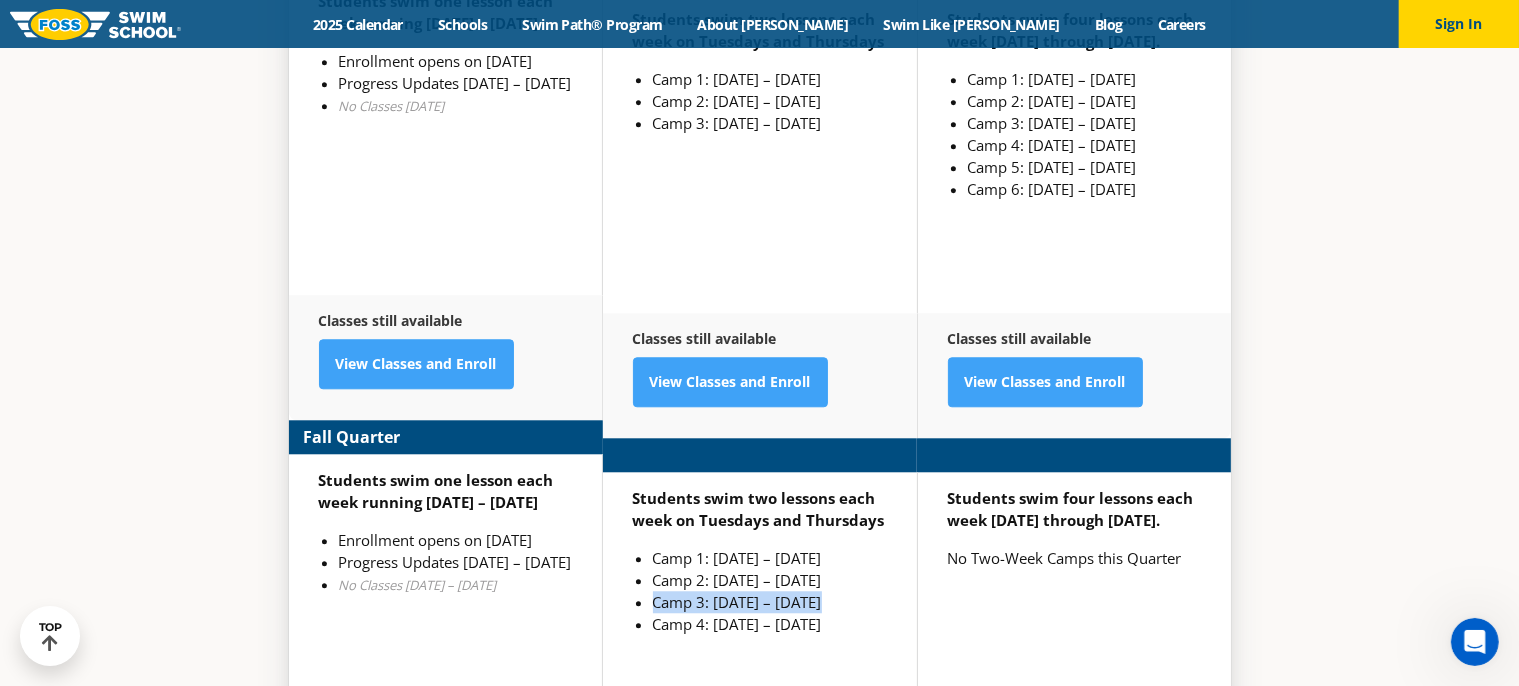 drag, startPoint x: 848, startPoint y: 503, endPoint x: 625, endPoint y: 509, distance: 223.0807 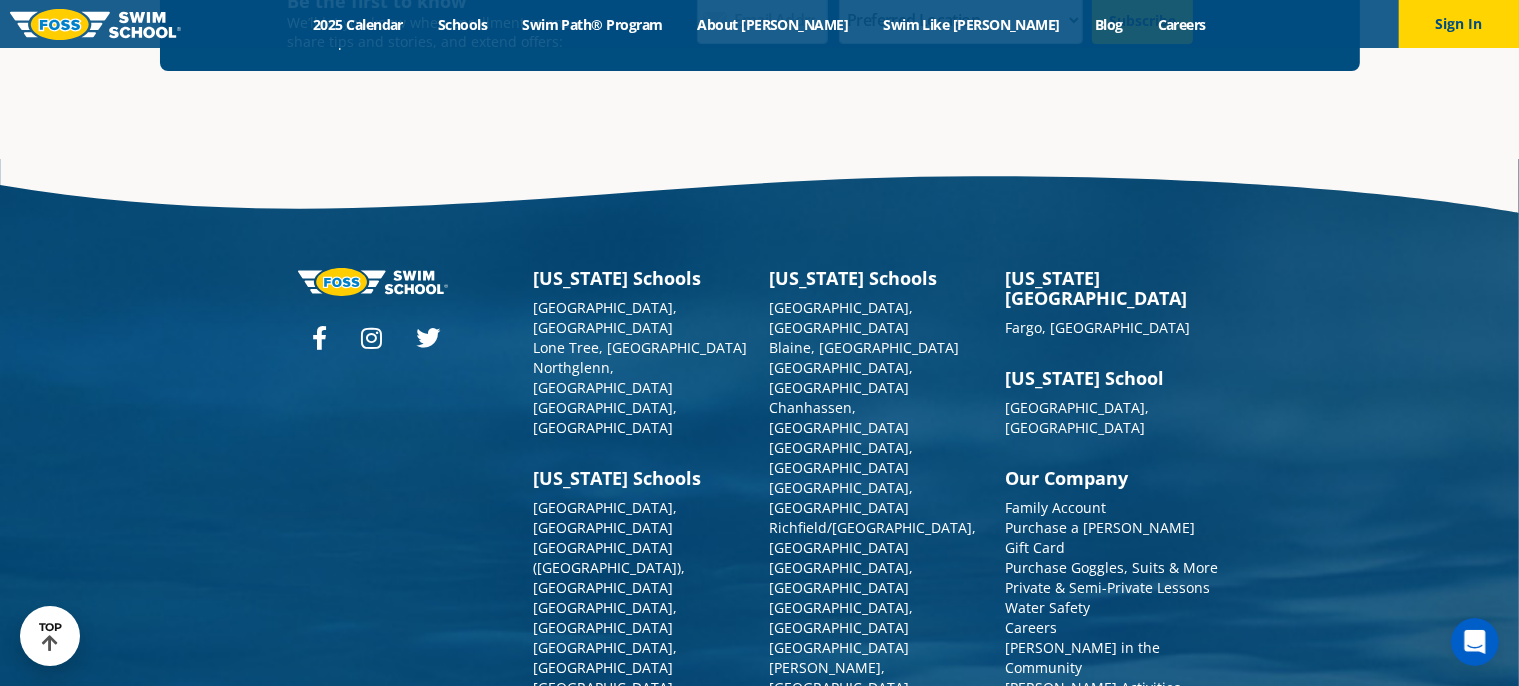scroll, scrollTop: 7283, scrollLeft: 0, axis: vertical 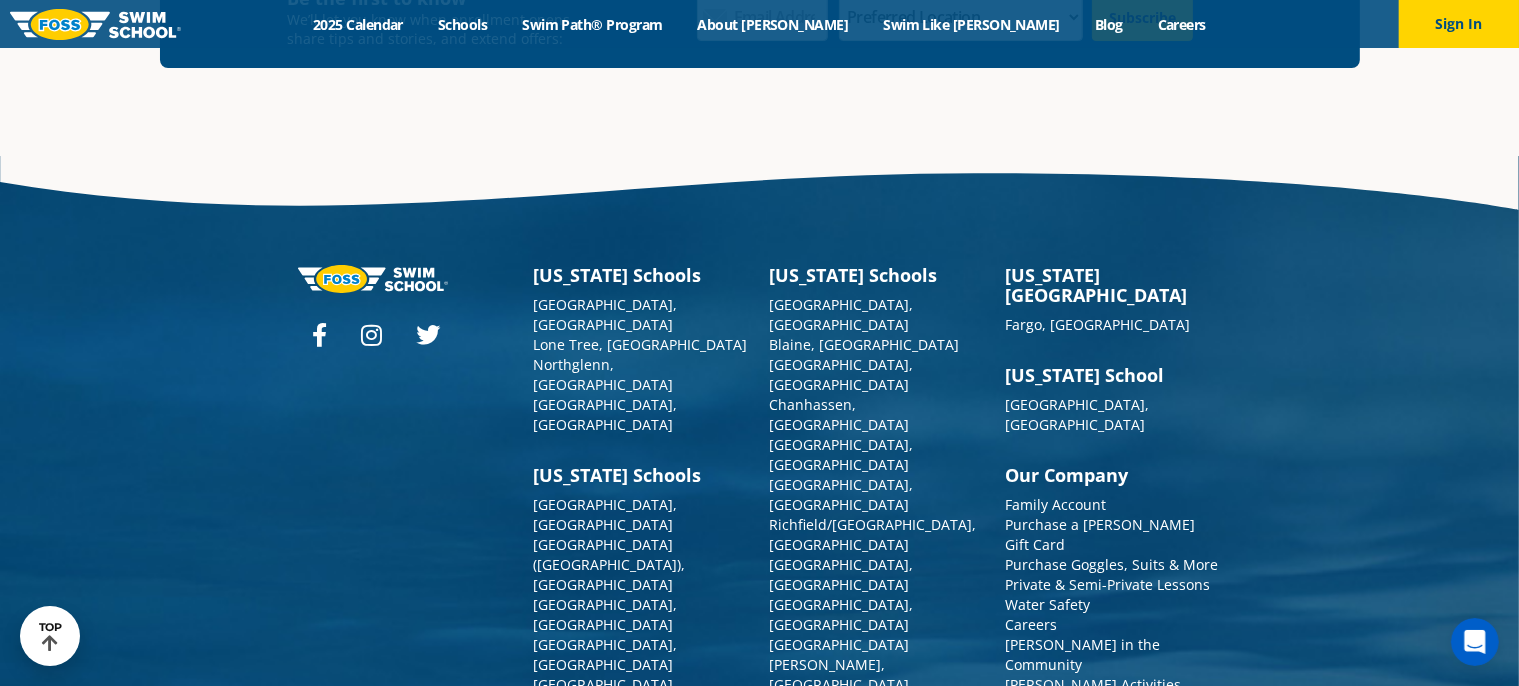 click at bounding box center [1474, 641] 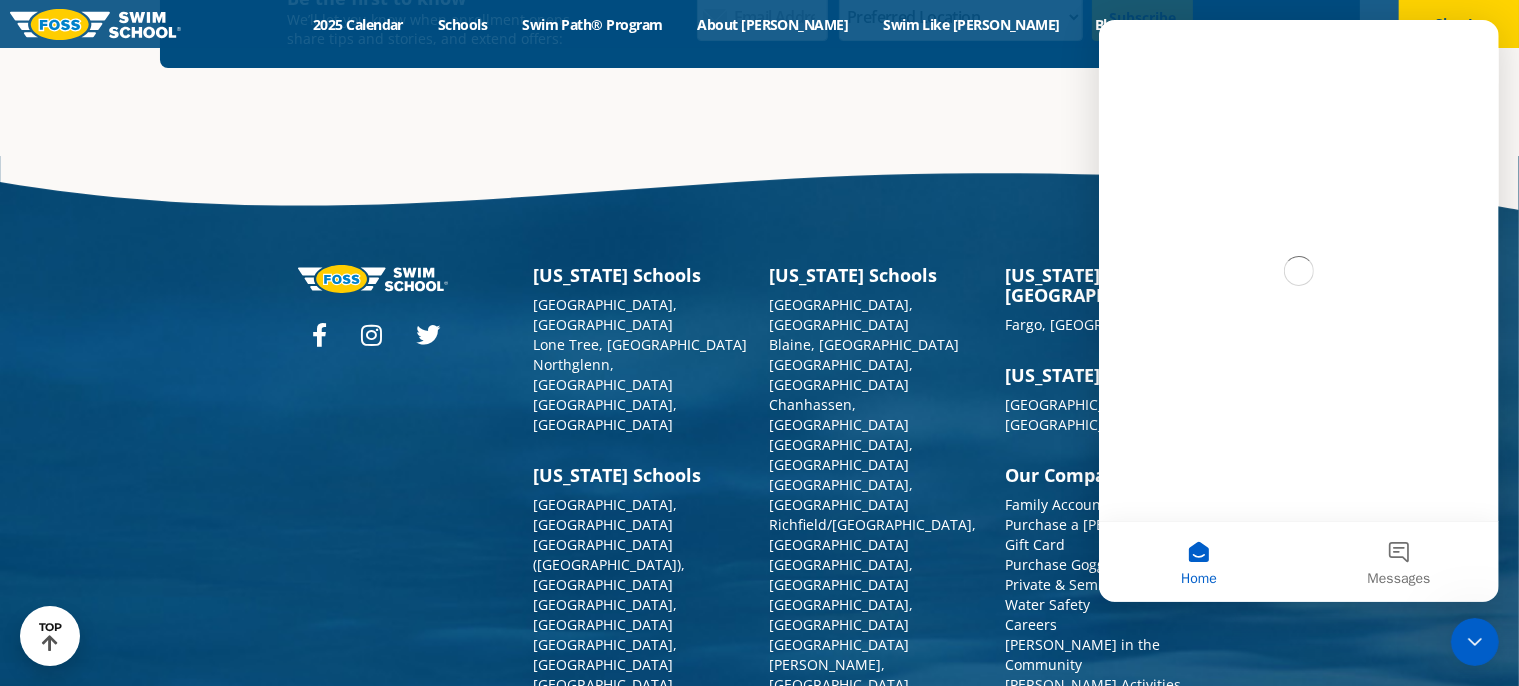 scroll, scrollTop: 0, scrollLeft: 0, axis: both 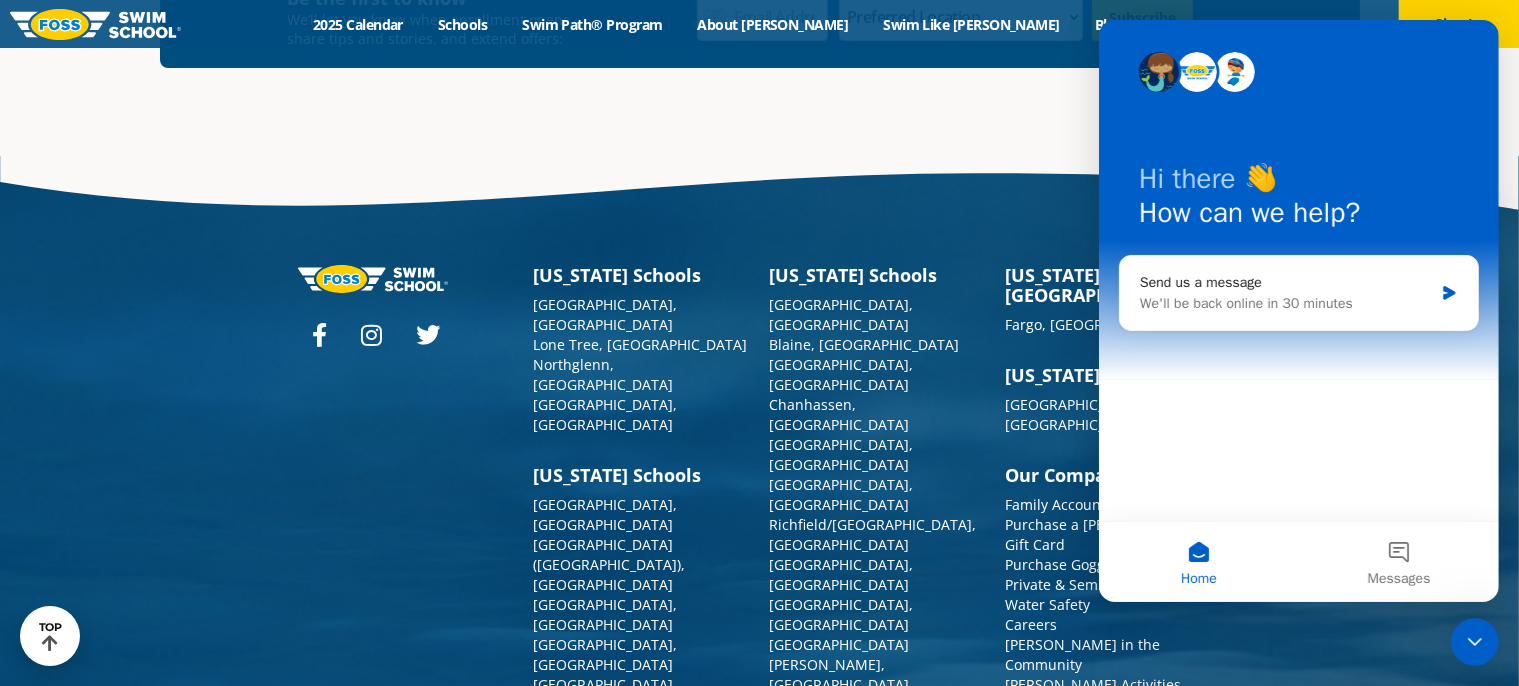 click on "Messages" at bounding box center (1398, 579) 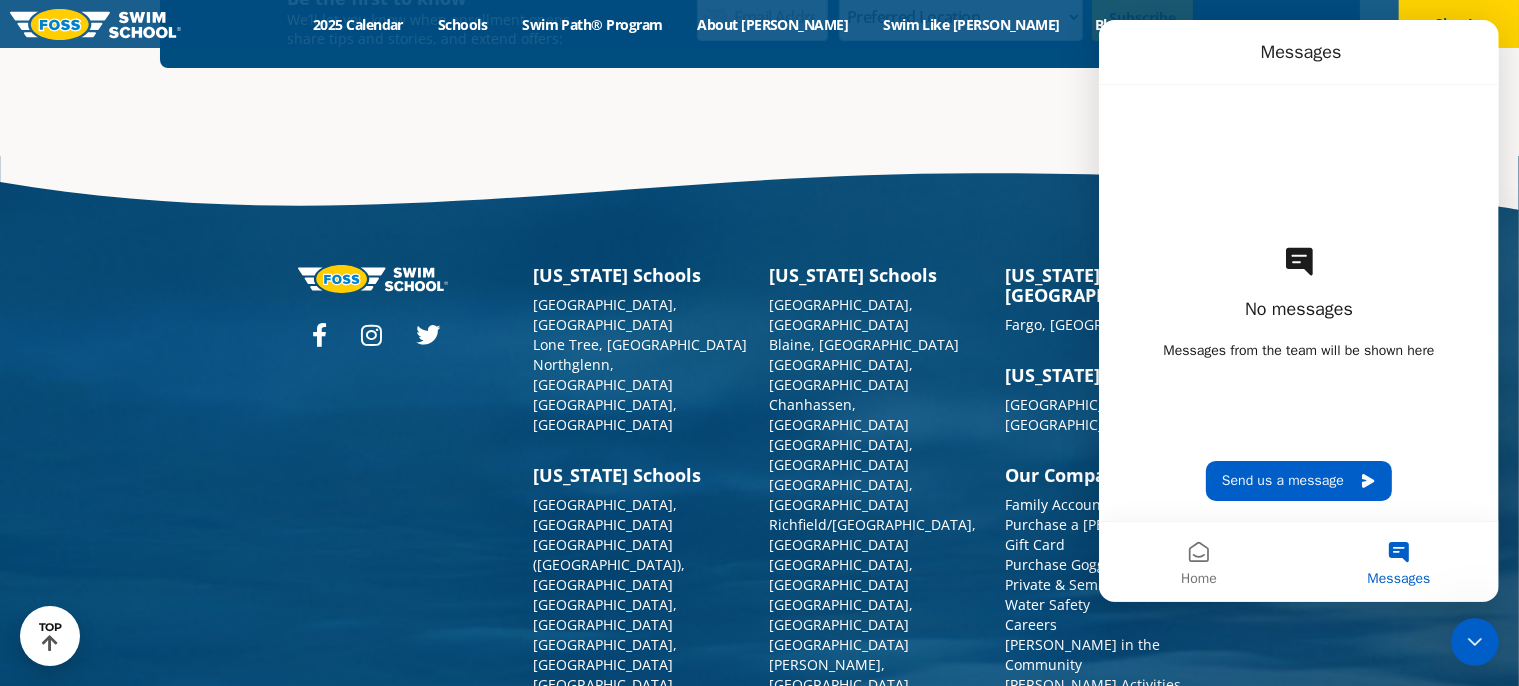 click on "Colorado Schools Castle Rock, CO
Lone Tree, CO
Northglenn, CO
Westminster, CO
Illinois Schools Bolingbrook, IL
Chicago (Lakeview), IL
Elmwood Park, IL
Glenview, IL
Highland Park, IL
Libertyville, IL
Niles, IL
South Barrington, IL
Western Springs, IL
Iowa School Ankeny, IA
Minnesota Schools Apple Valley, MN
Blaine, MN
Burnsville, MN
Chanhassen, MN
Maple Grove, MN
Plymouth, MN
Richfield/Edina, MN
Savage, MN
St. Louis Park, MN
St. Paul, MN
Vadnais Heights, MN
Woodbury, MN
Missouri Schools Ballwin, MO
Creve Coeur, MO
O’Fallon, MO
Rock Hill, MO
St. Charles, MO
North Dakota School Fargo, ND" at bounding box center (759, 625) 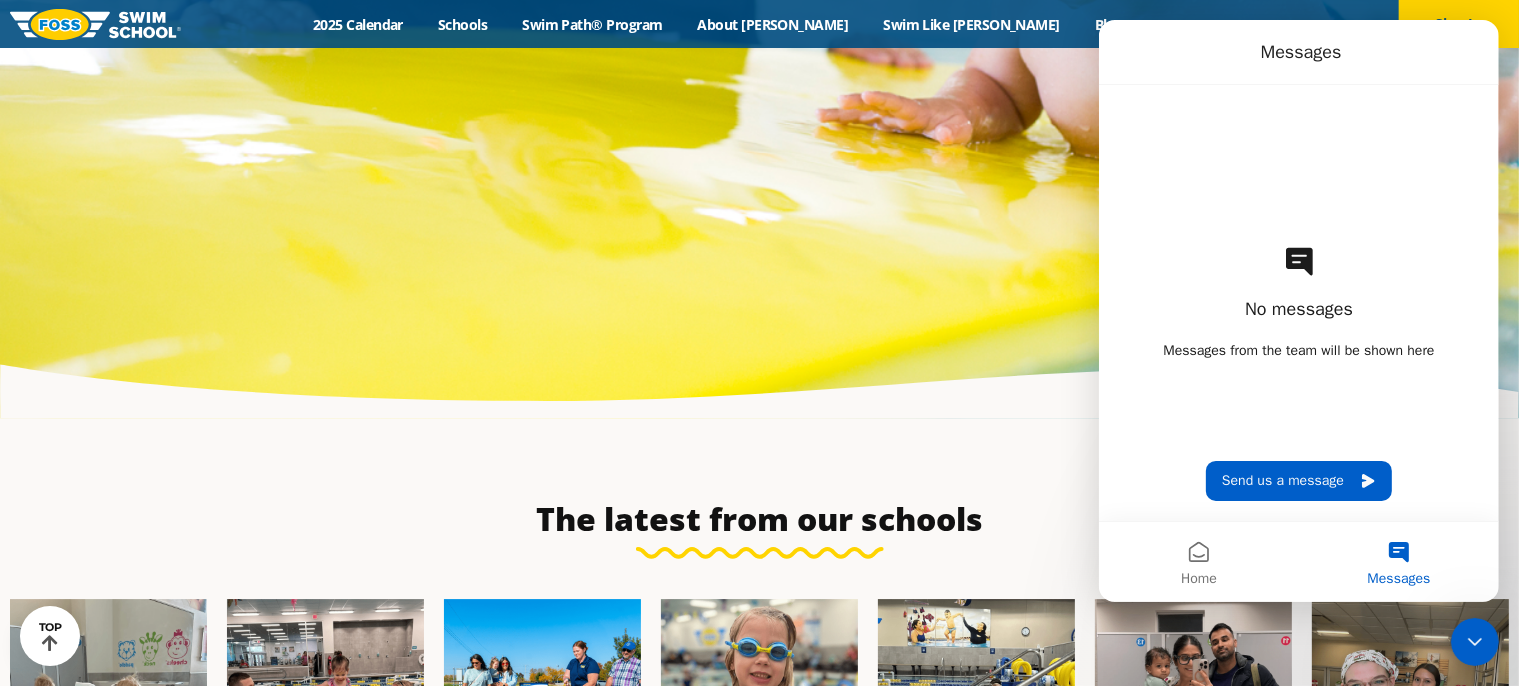 scroll, scrollTop: 6311, scrollLeft: 0, axis: vertical 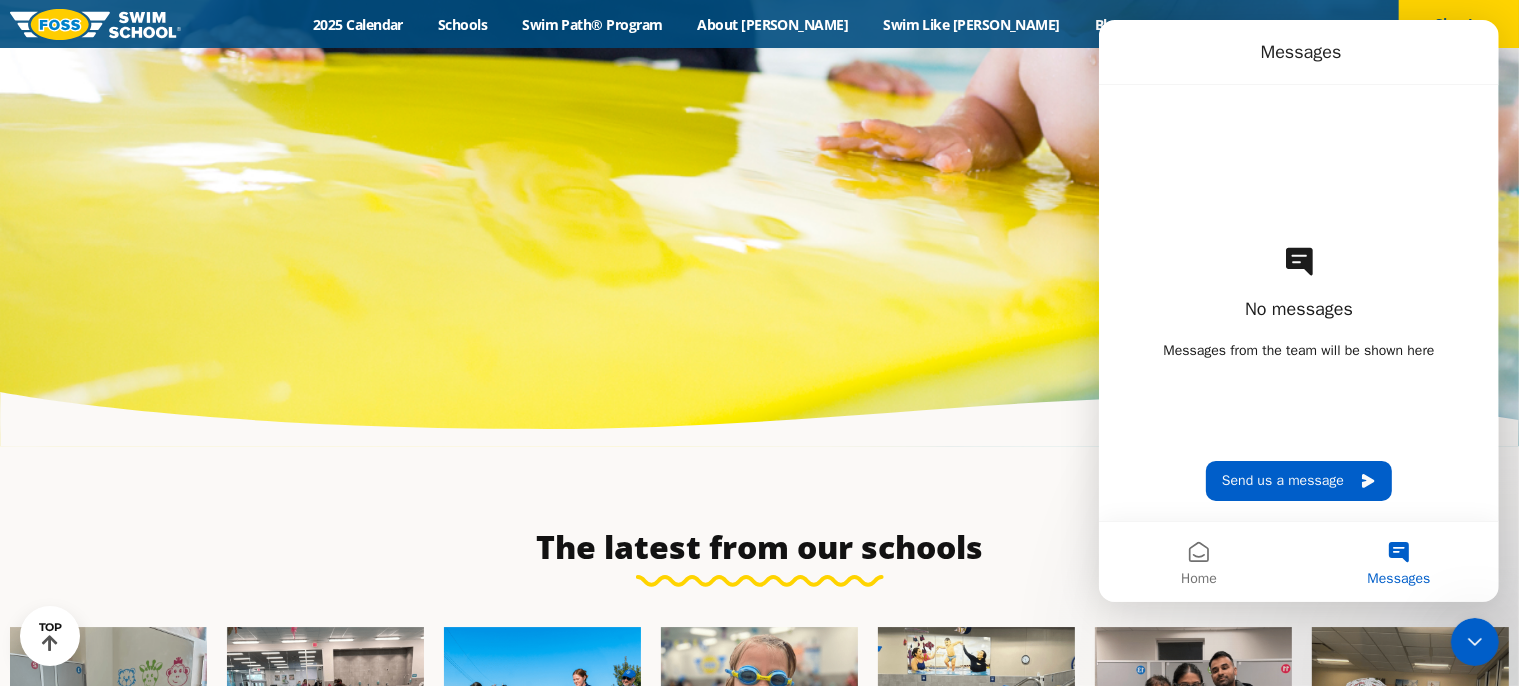 click at bounding box center (759, 32) 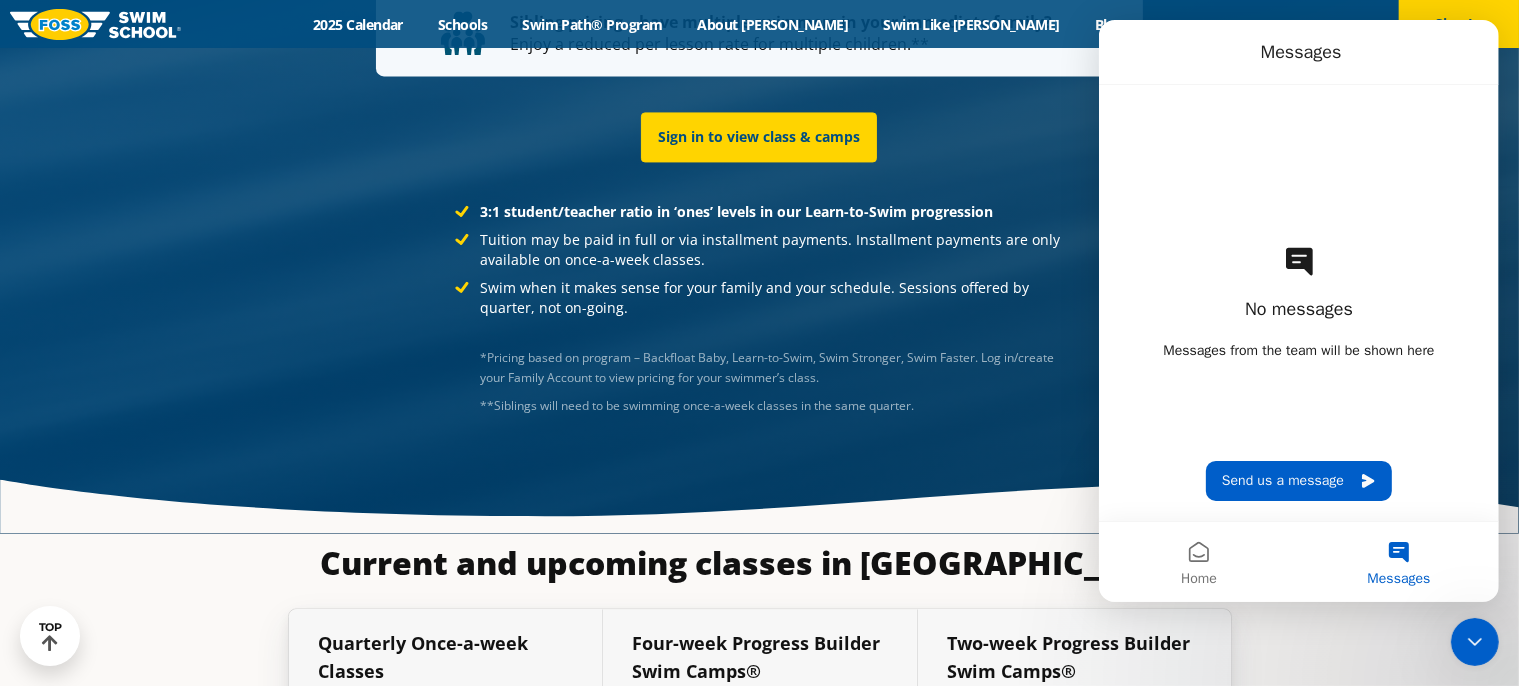 scroll, scrollTop: 4211, scrollLeft: 0, axis: vertical 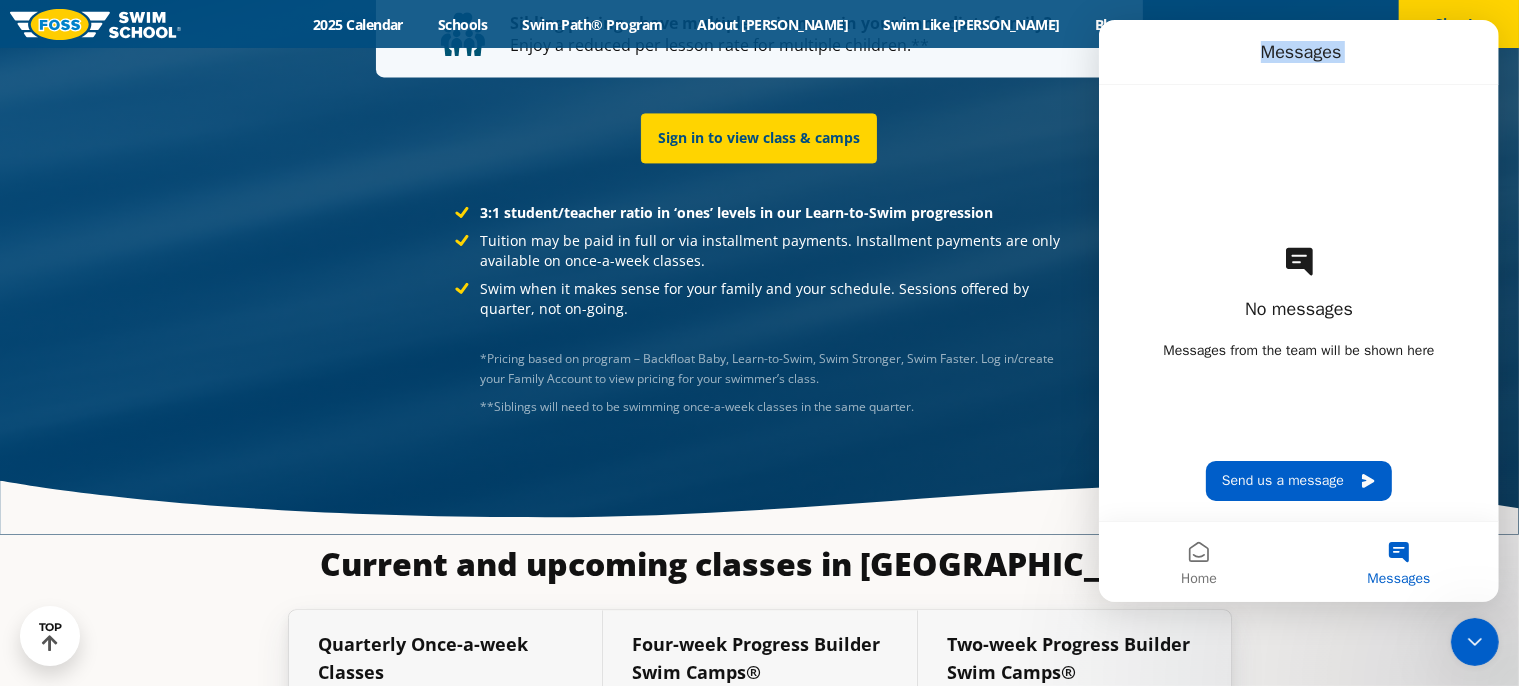 drag, startPoint x: 1178, startPoint y: 59, endPoint x: 1199, endPoint y: 238, distance: 180.22763 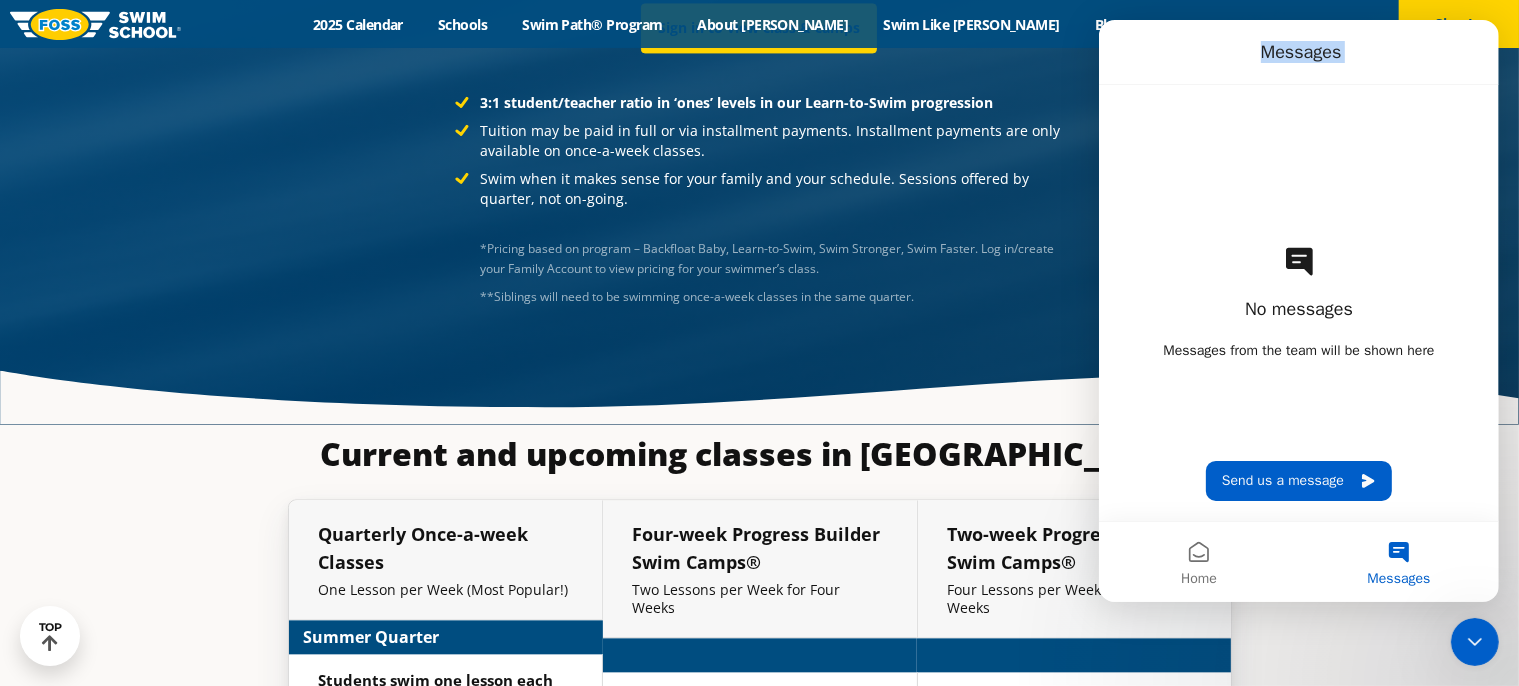 scroll, scrollTop: 4411, scrollLeft: 0, axis: vertical 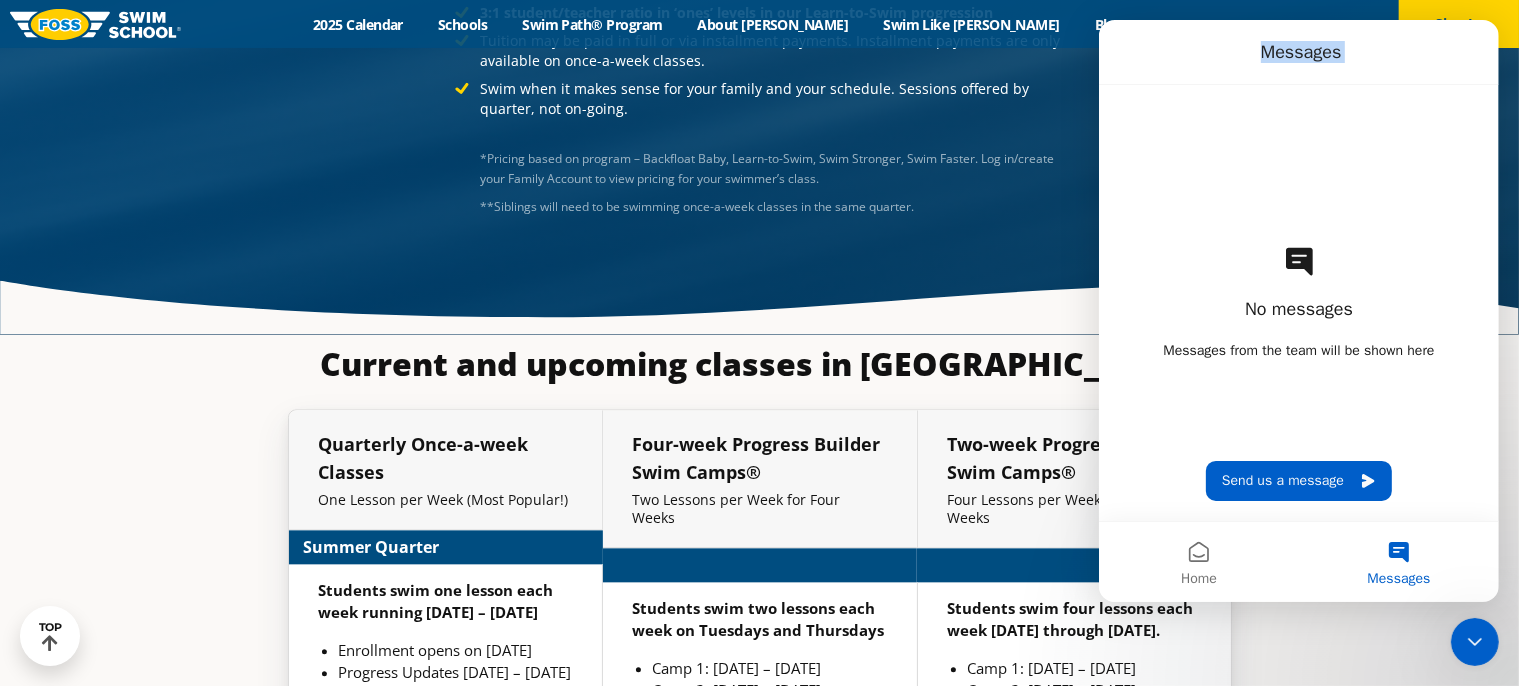 click on "Messages" at bounding box center (1298, 52) 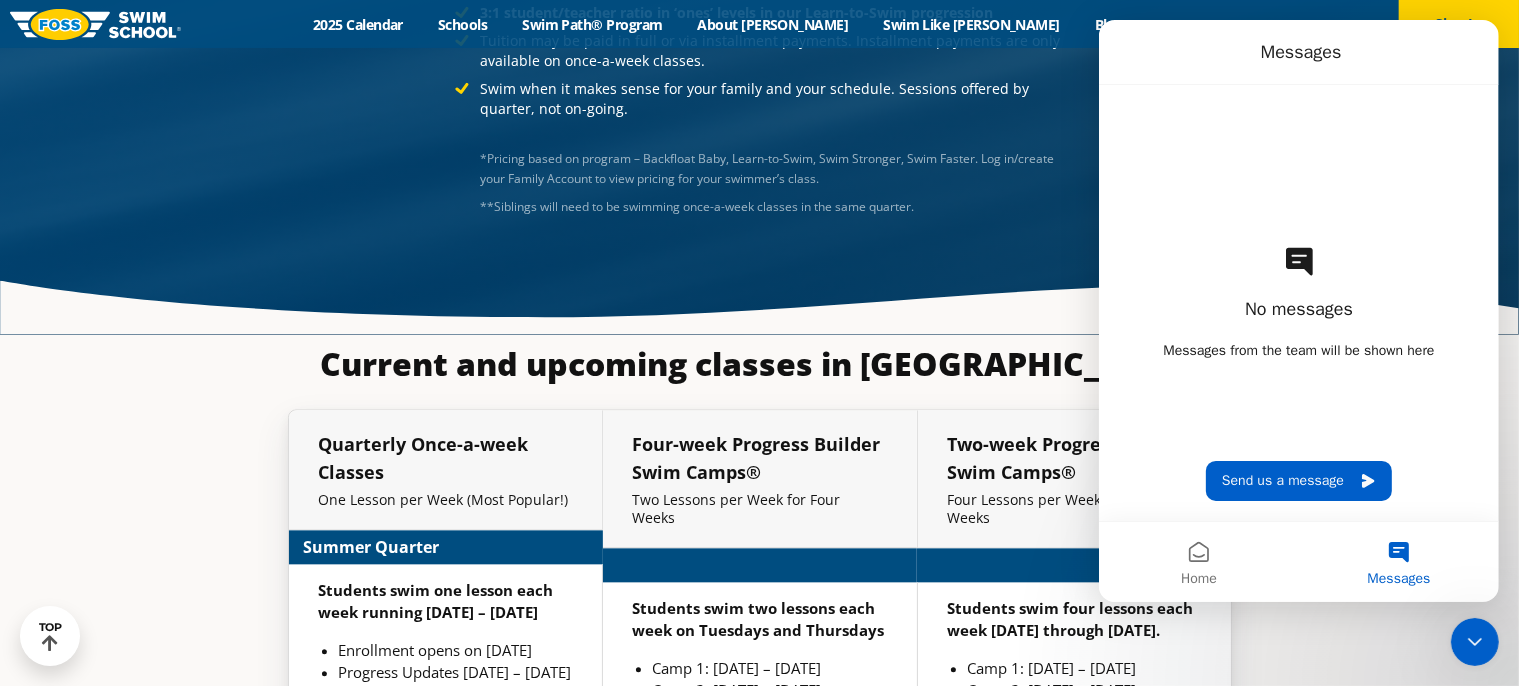 scroll, scrollTop: 4383, scrollLeft: 0, axis: vertical 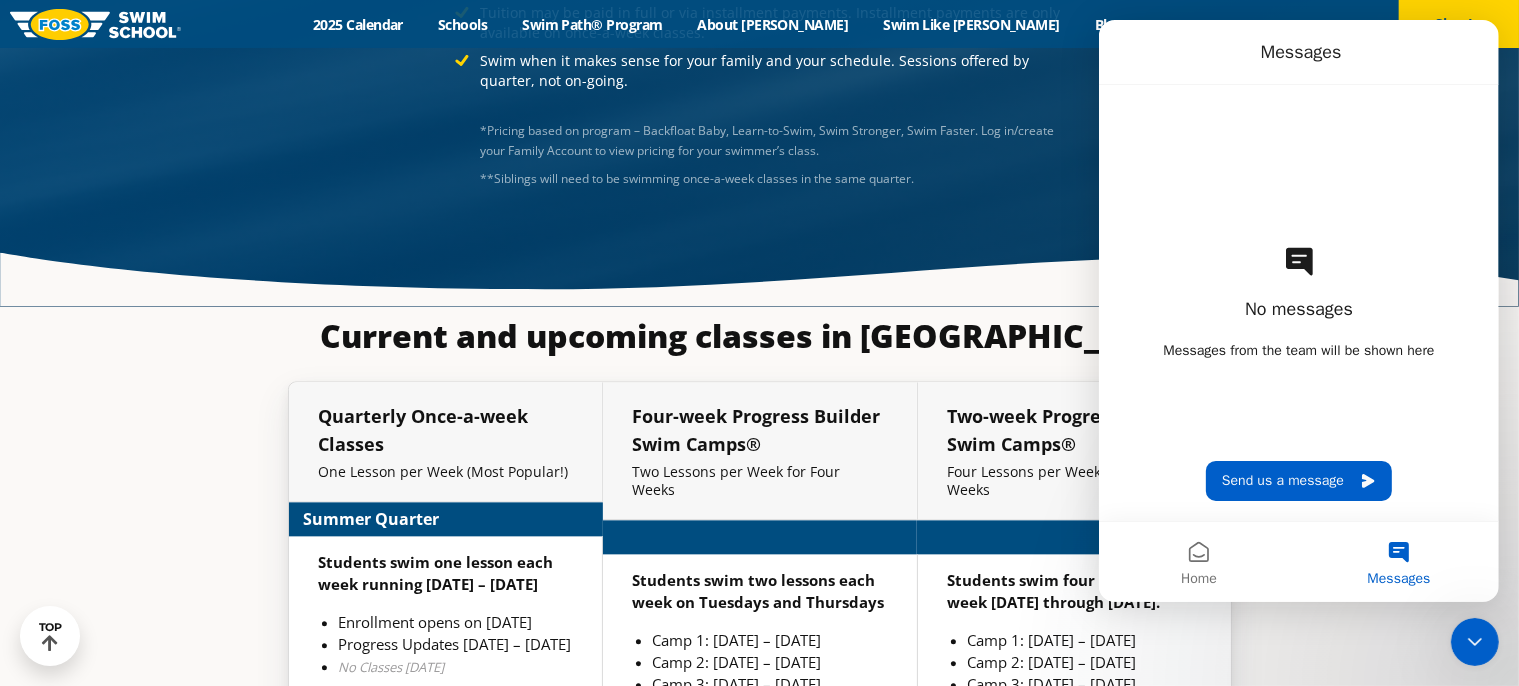 drag, startPoint x: 1487, startPoint y: 639, endPoint x: 1490, endPoint y: 654, distance: 15.297058 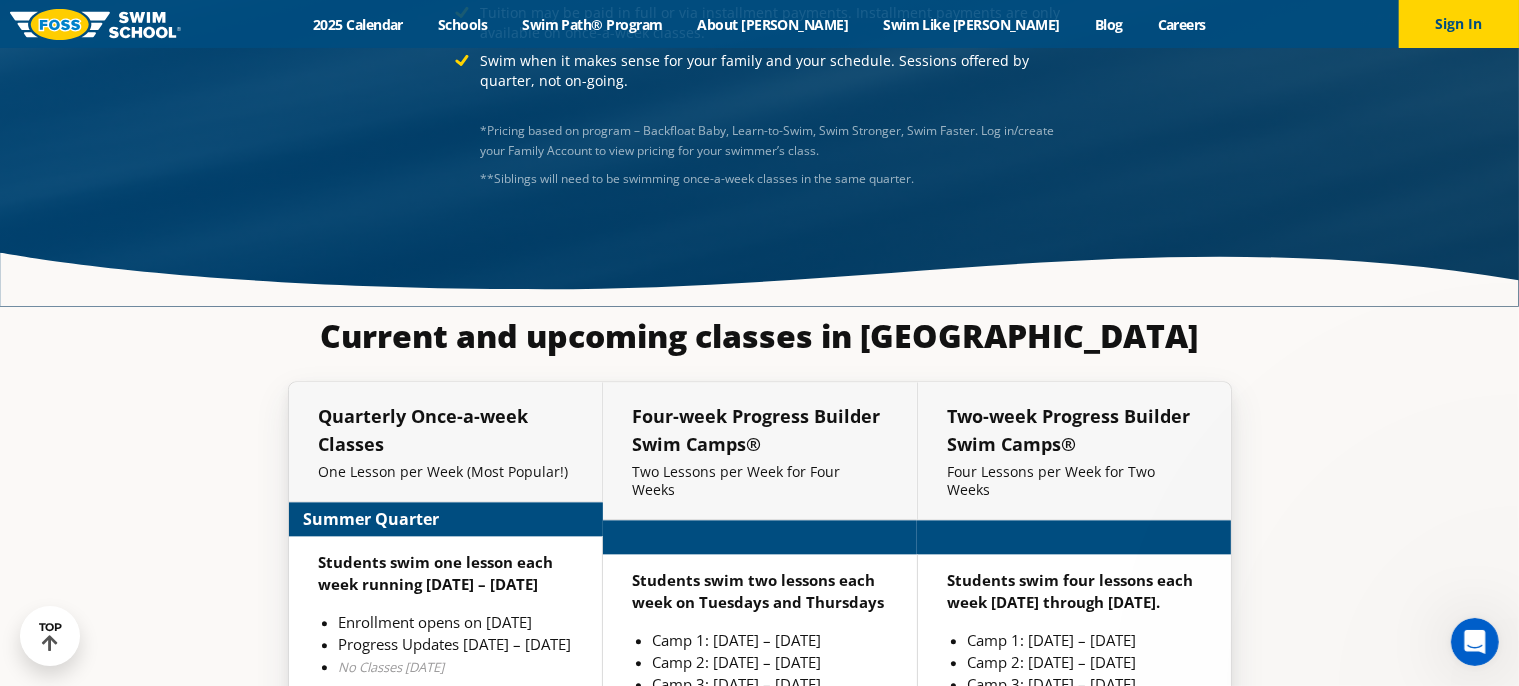 scroll, scrollTop: 0, scrollLeft: 0, axis: both 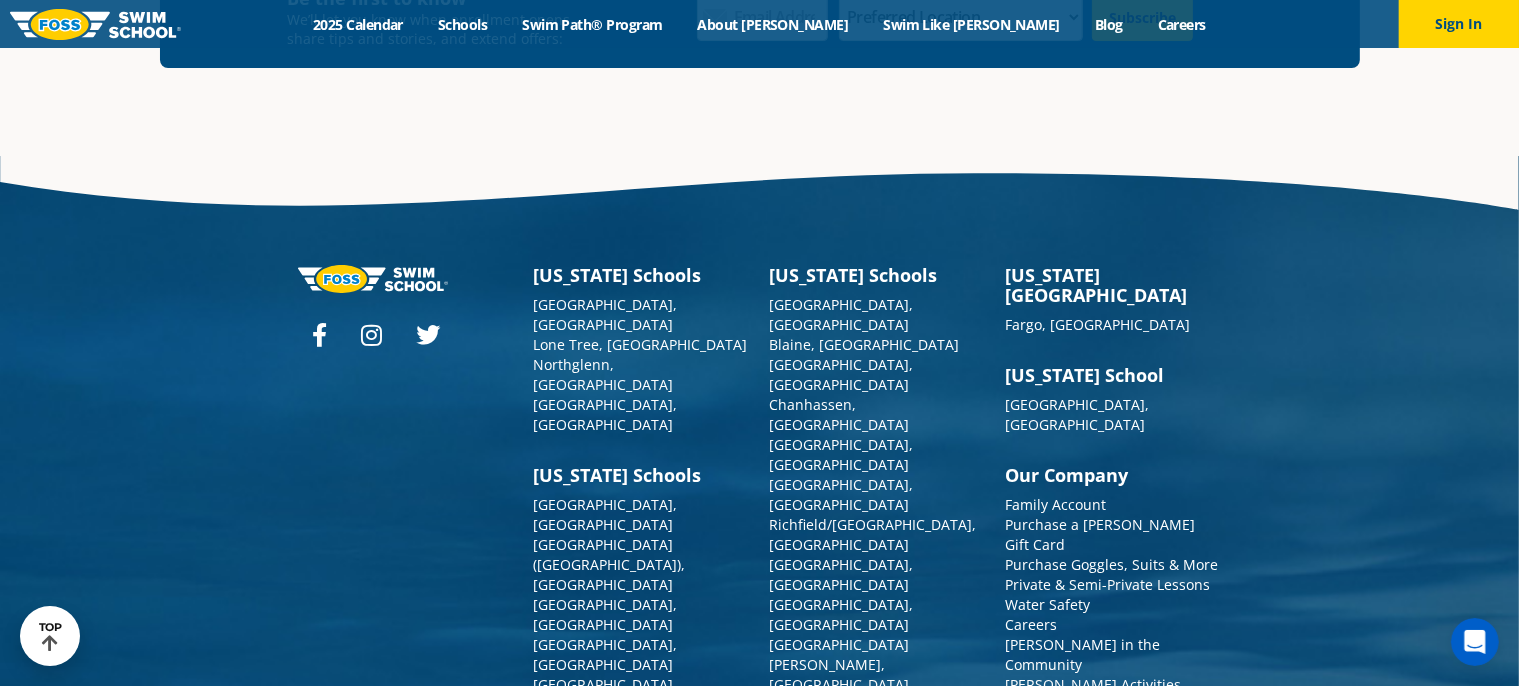 drag, startPoint x: 1053, startPoint y: 594, endPoint x: 1130, endPoint y: 629, distance: 84.58132 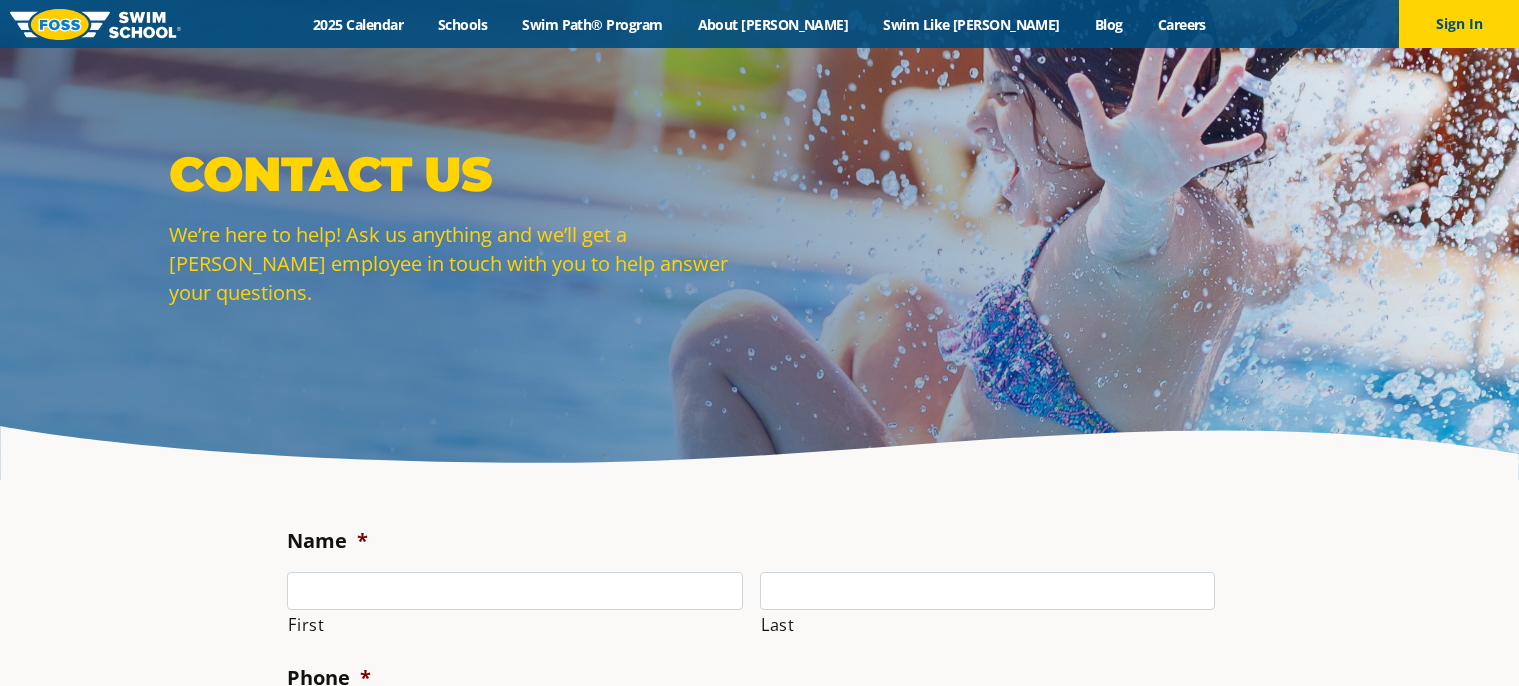 scroll, scrollTop: 400, scrollLeft: 0, axis: vertical 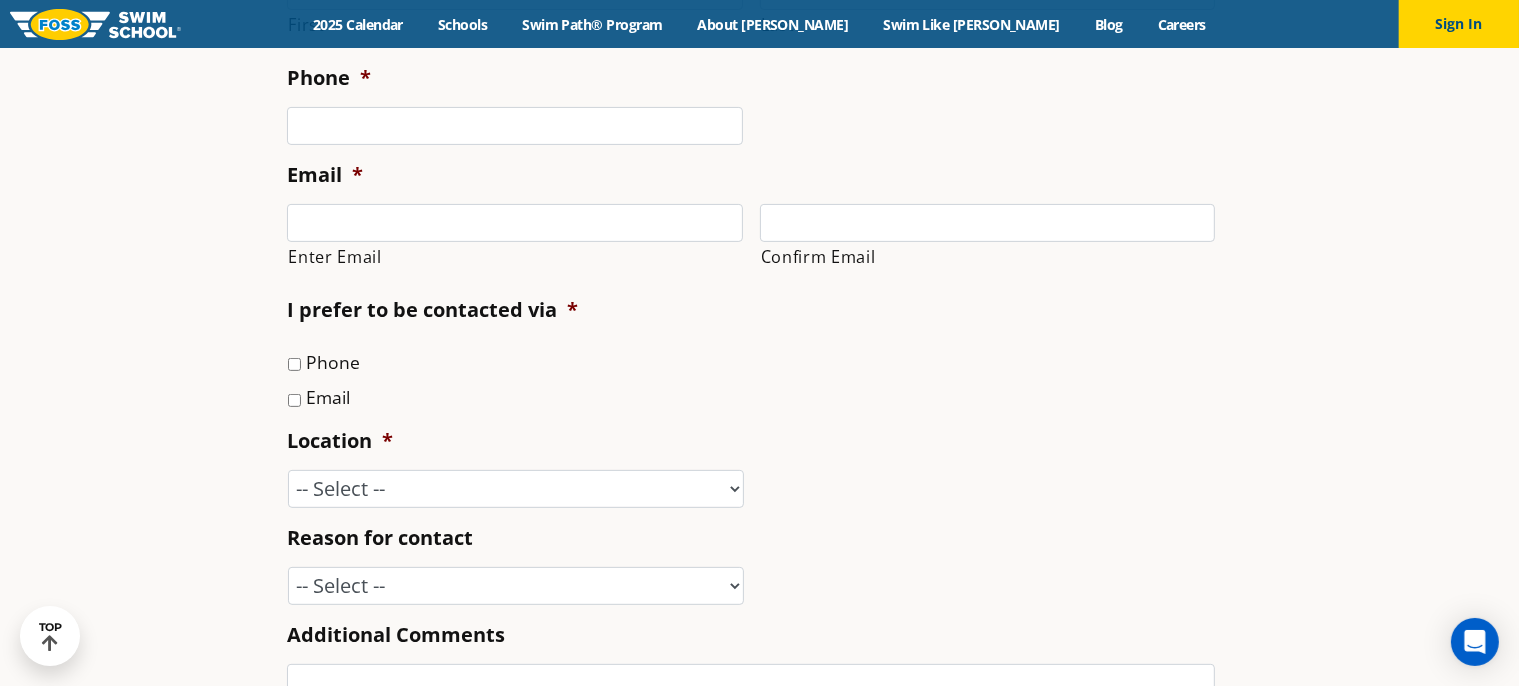 drag, startPoint x: 338, startPoint y: 393, endPoint x: 424, endPoint y: 453, distance: 104.86182 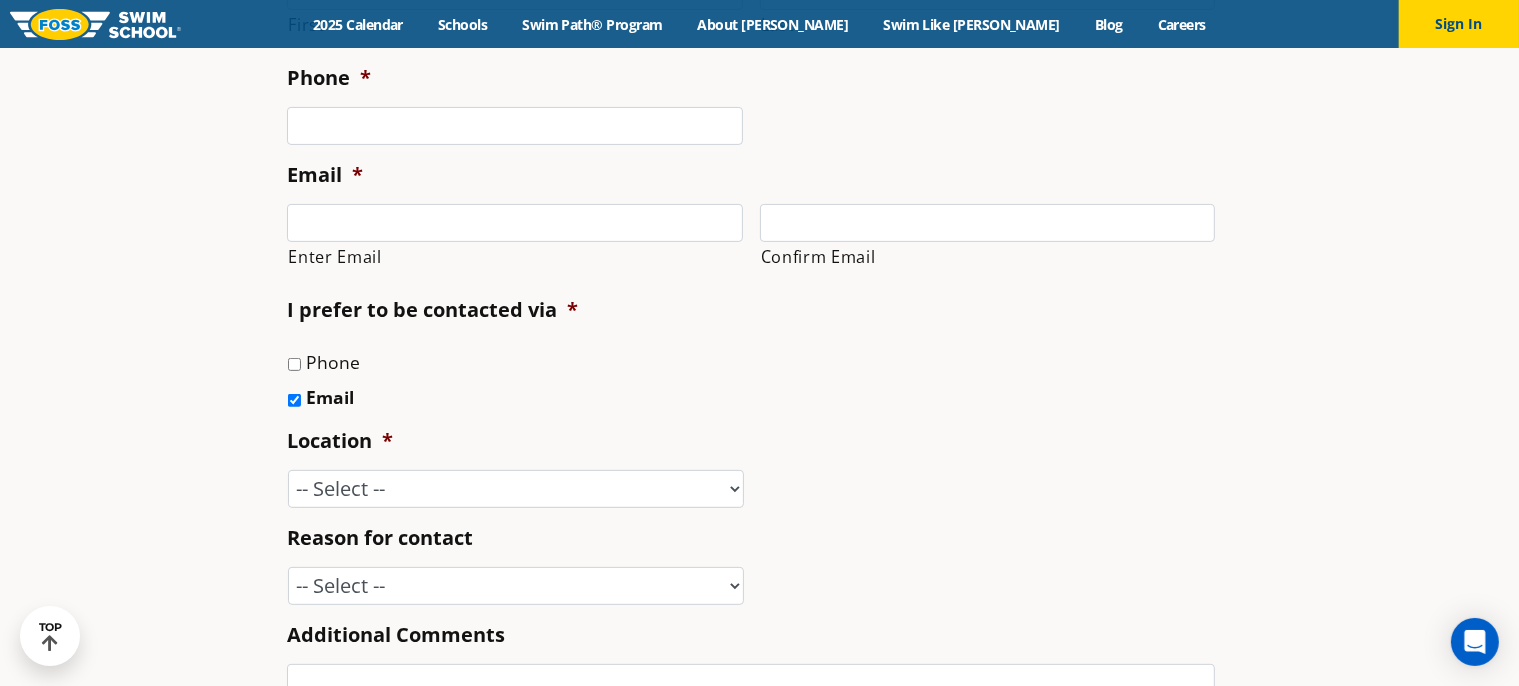 scroll, scrollTop: 400, scrollLeft: 0, axis: vertical 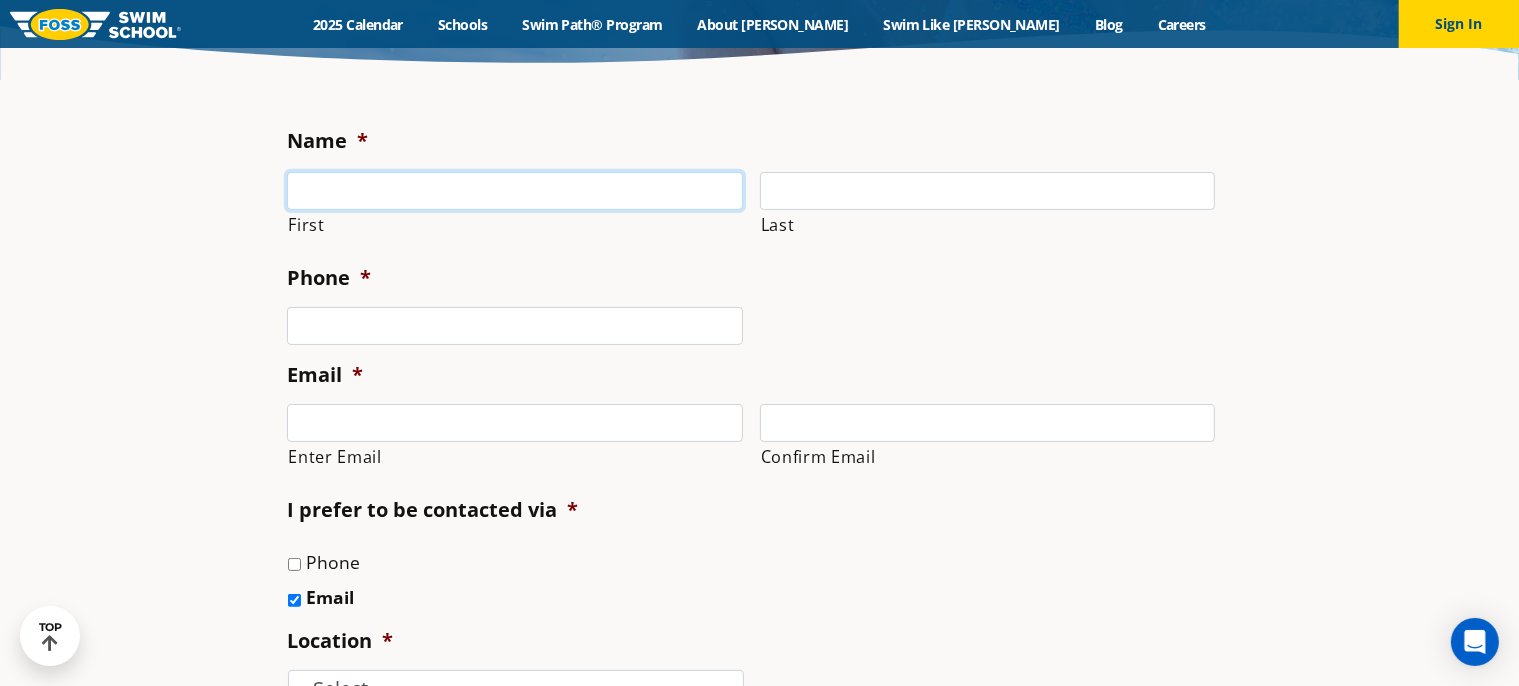 click on "First" at bounding box center [515, 191] 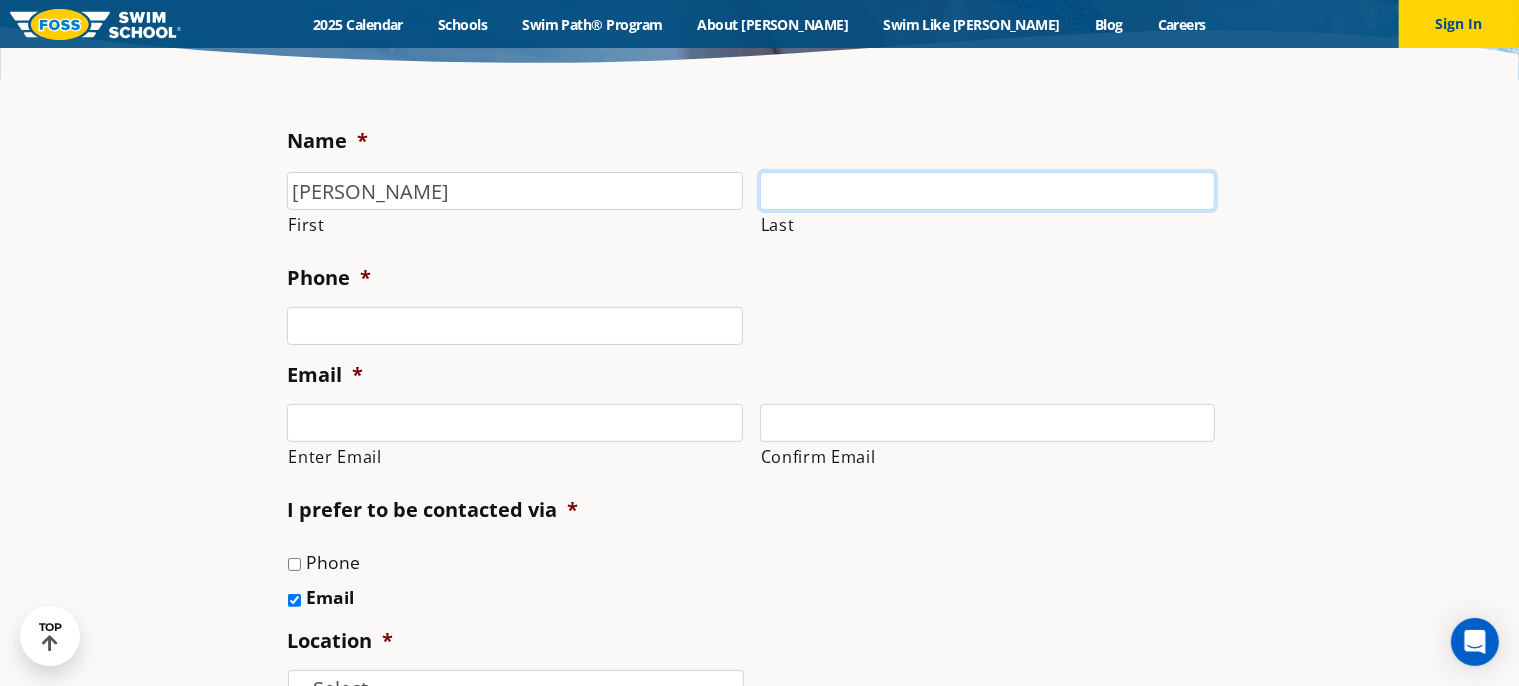 type on "Funk" 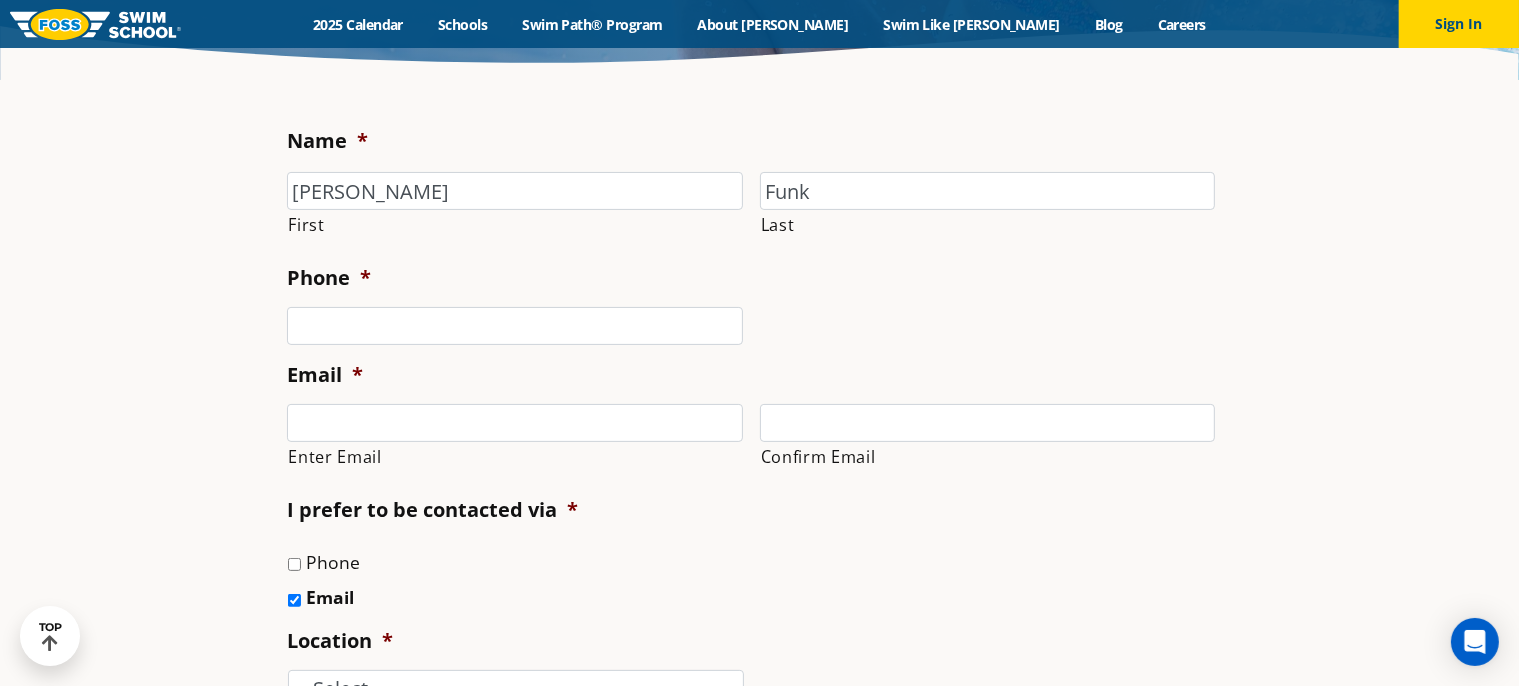 type on "5635933580" 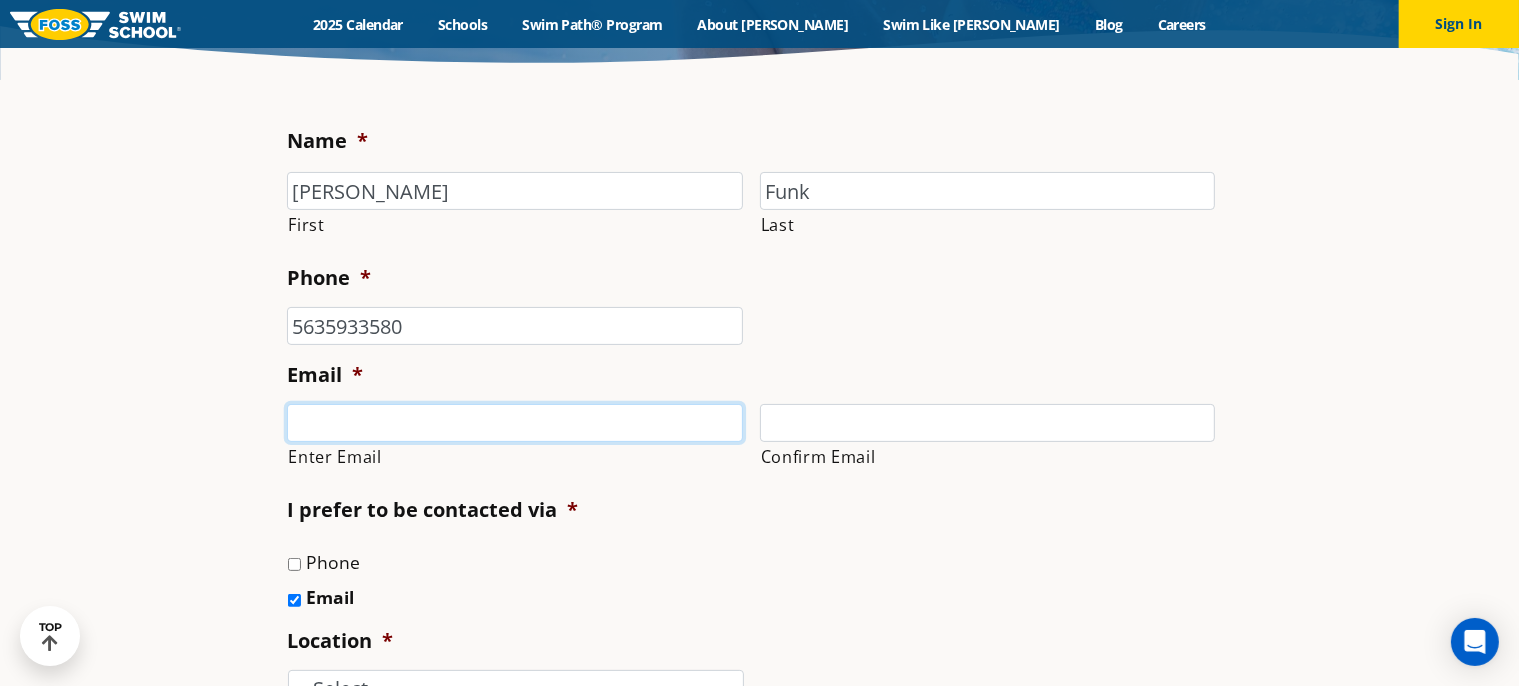 type on "[PERSON_NAME][EMAIL_ADDRESS][PERSON_NAME][DOMAIN_NAME]" 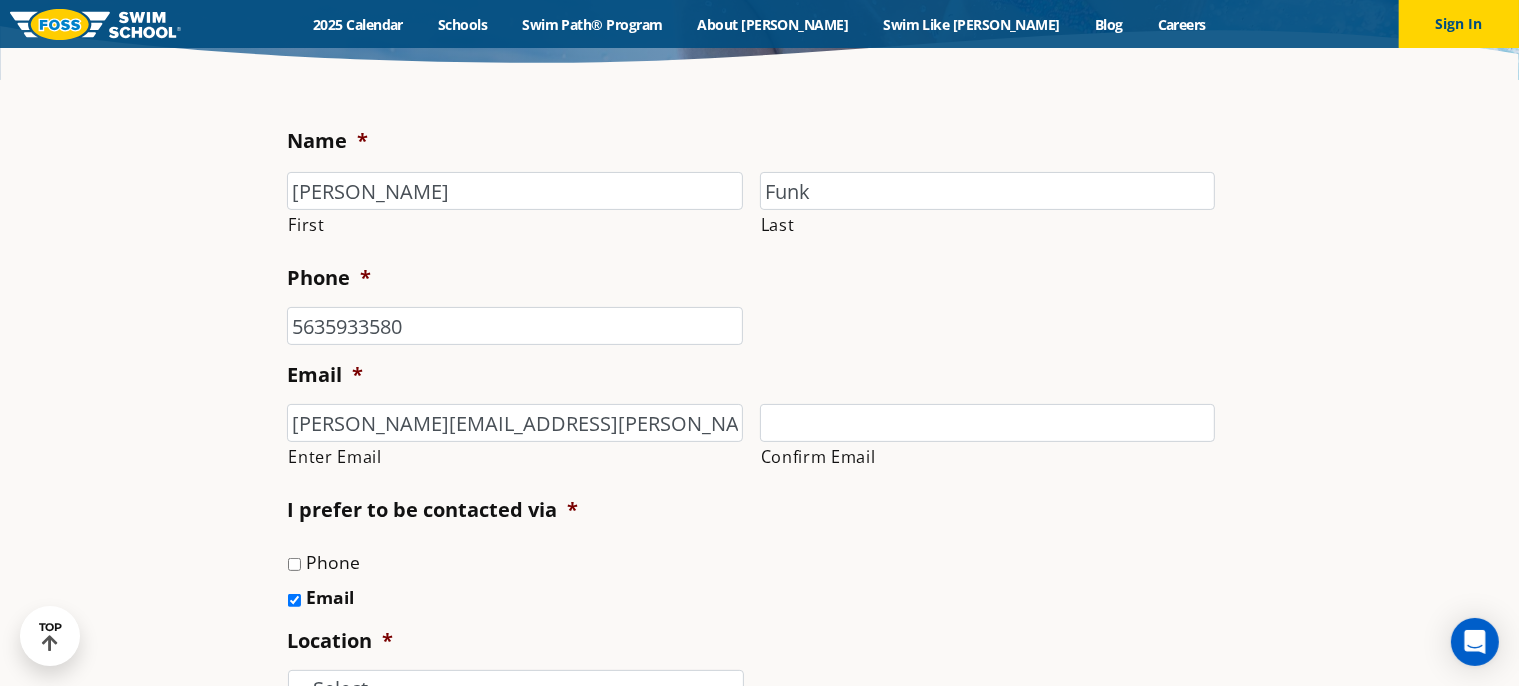 type on "[PERSON_NAME][EMAIL_ADDRESS][PERSON_NAME][DOMAIN_NAME]" 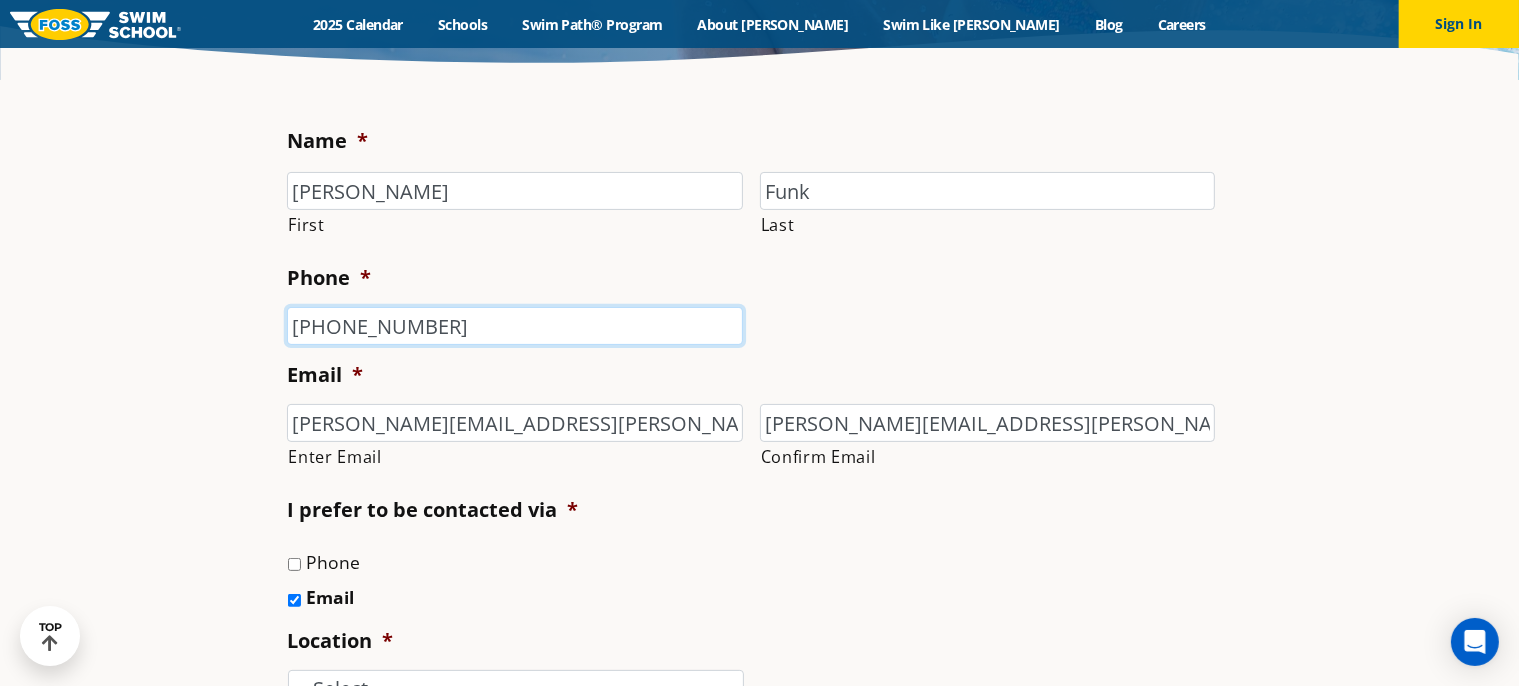 click on "[PHONE_NUMBER]" at bounding box center (515, 326) 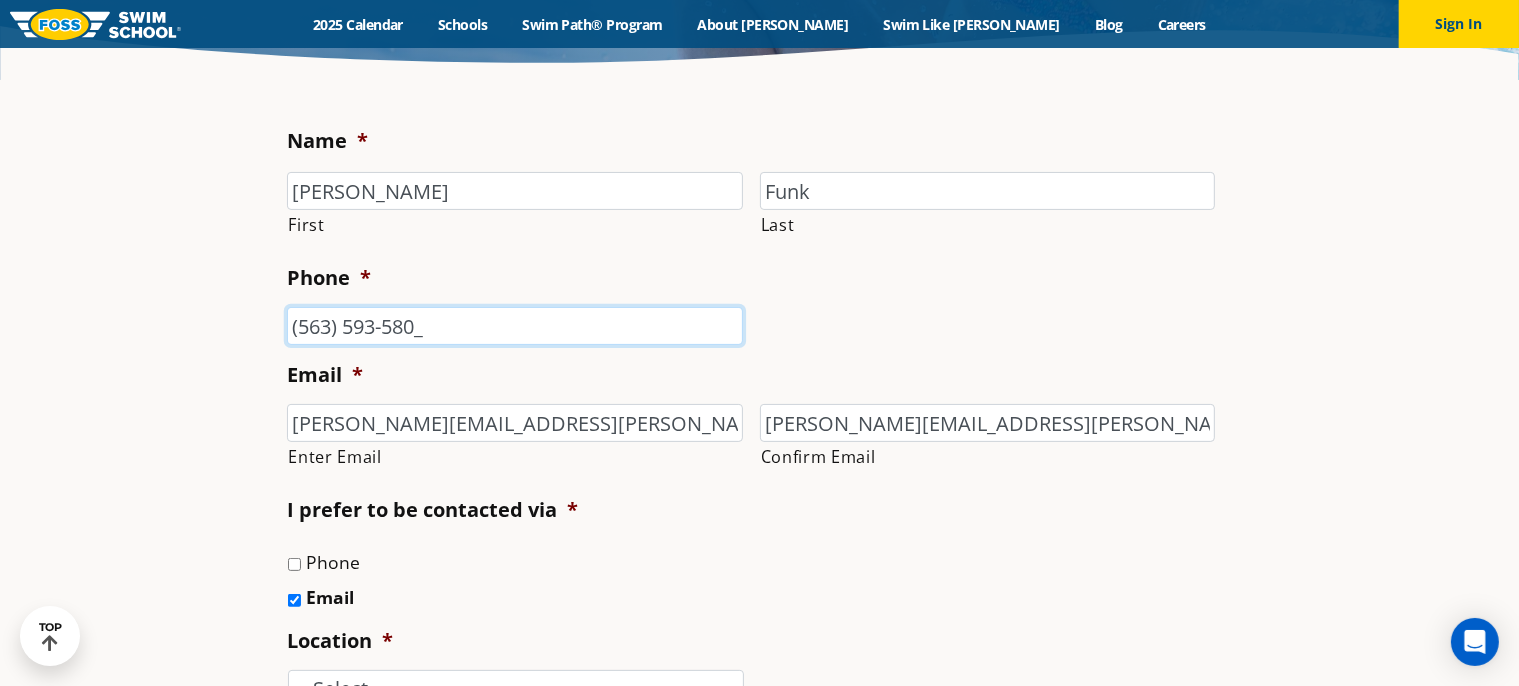 type on "[PHONE_NUMBER]" 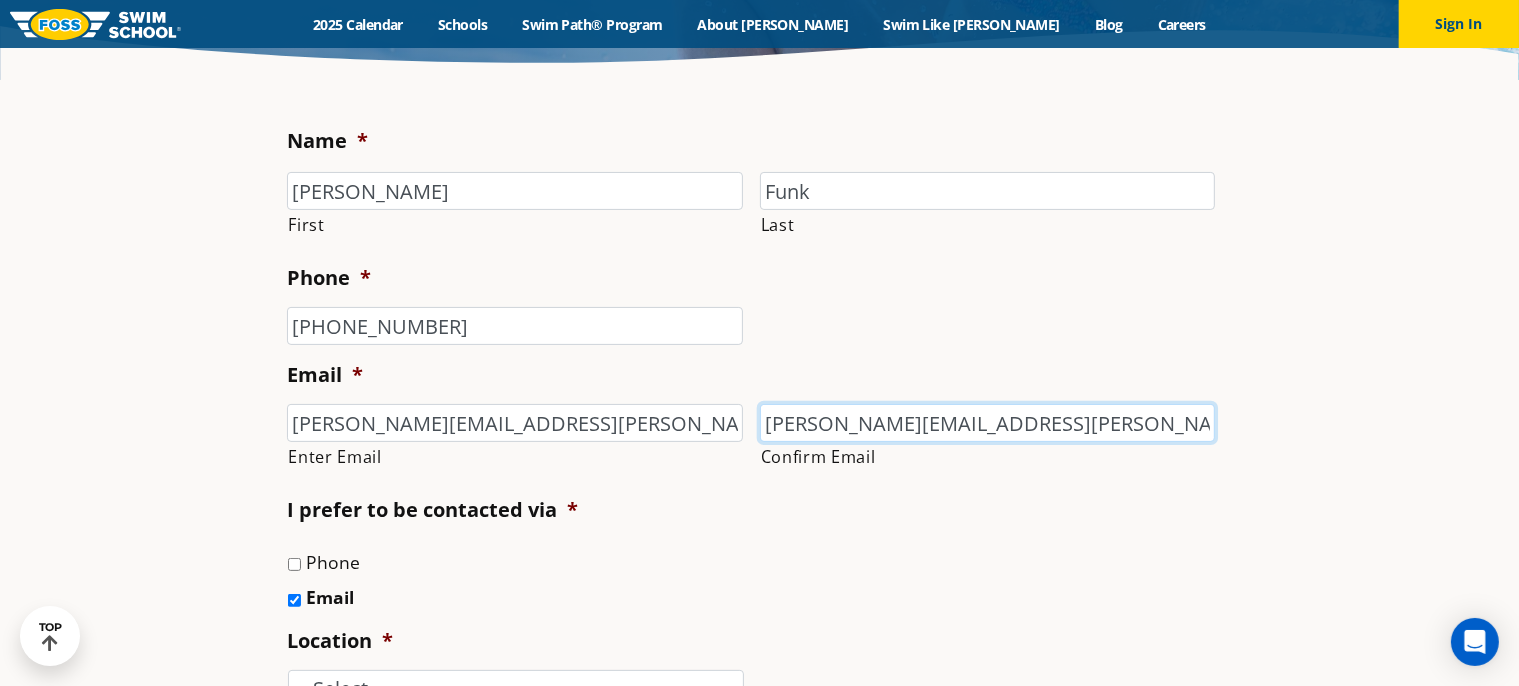 click on "[PERSON_NAME][EMAIL_ADDRESS][PERSON_NAME][DOMAIN_NAME]" at bounding box center (988, 423) 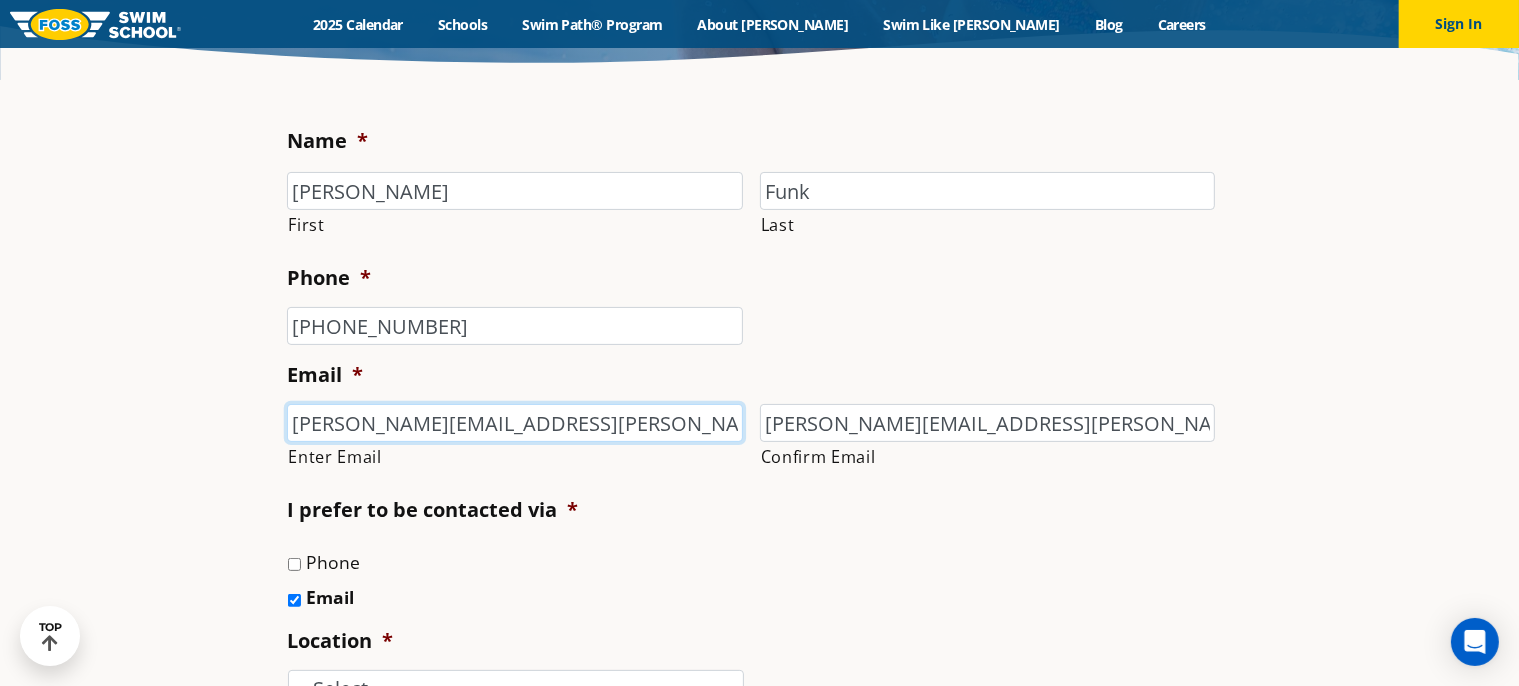 click on "[PERSON_NAME][EMAIL_ADDRESS][PERSON_NAME][DOMAIN_NAME]" at bounding box center (515, 423) 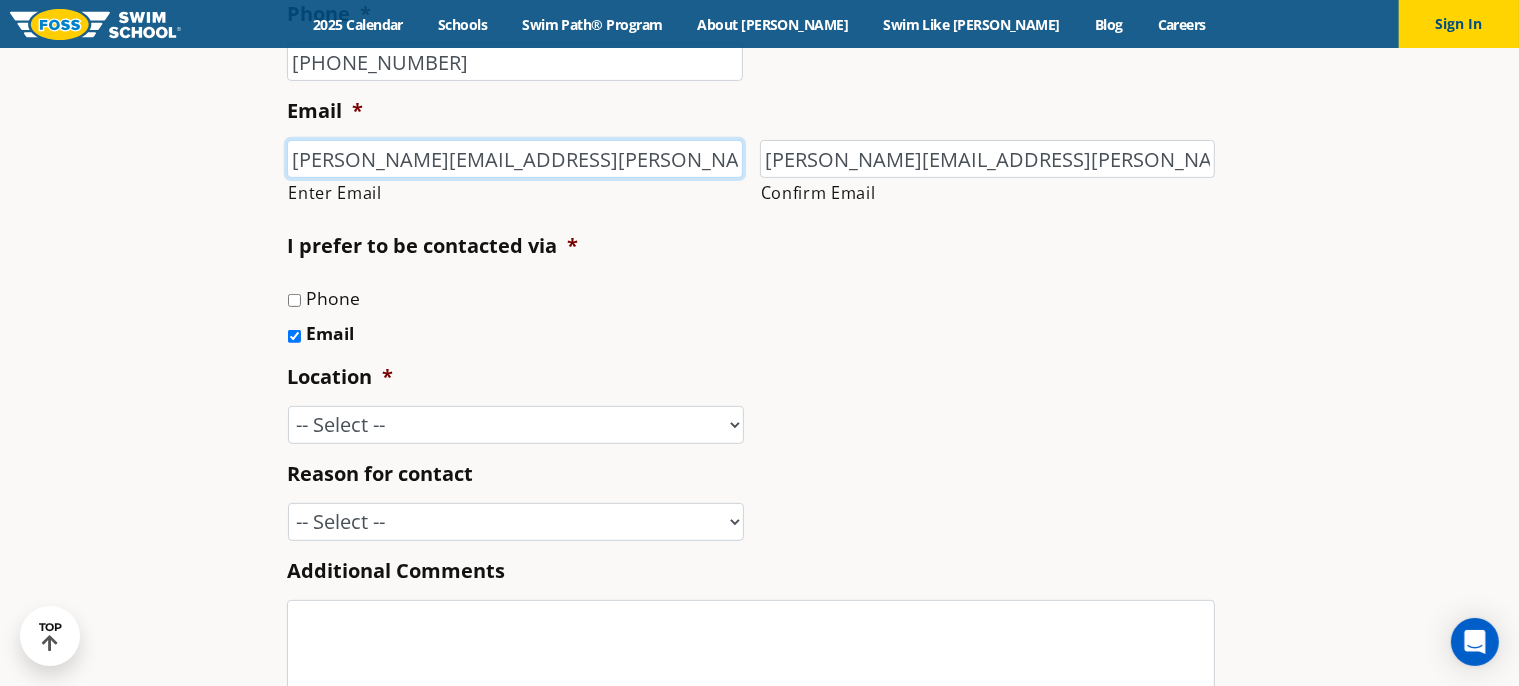scroll, scrollTop: 700, scrollLeft: 0, axis: vertical 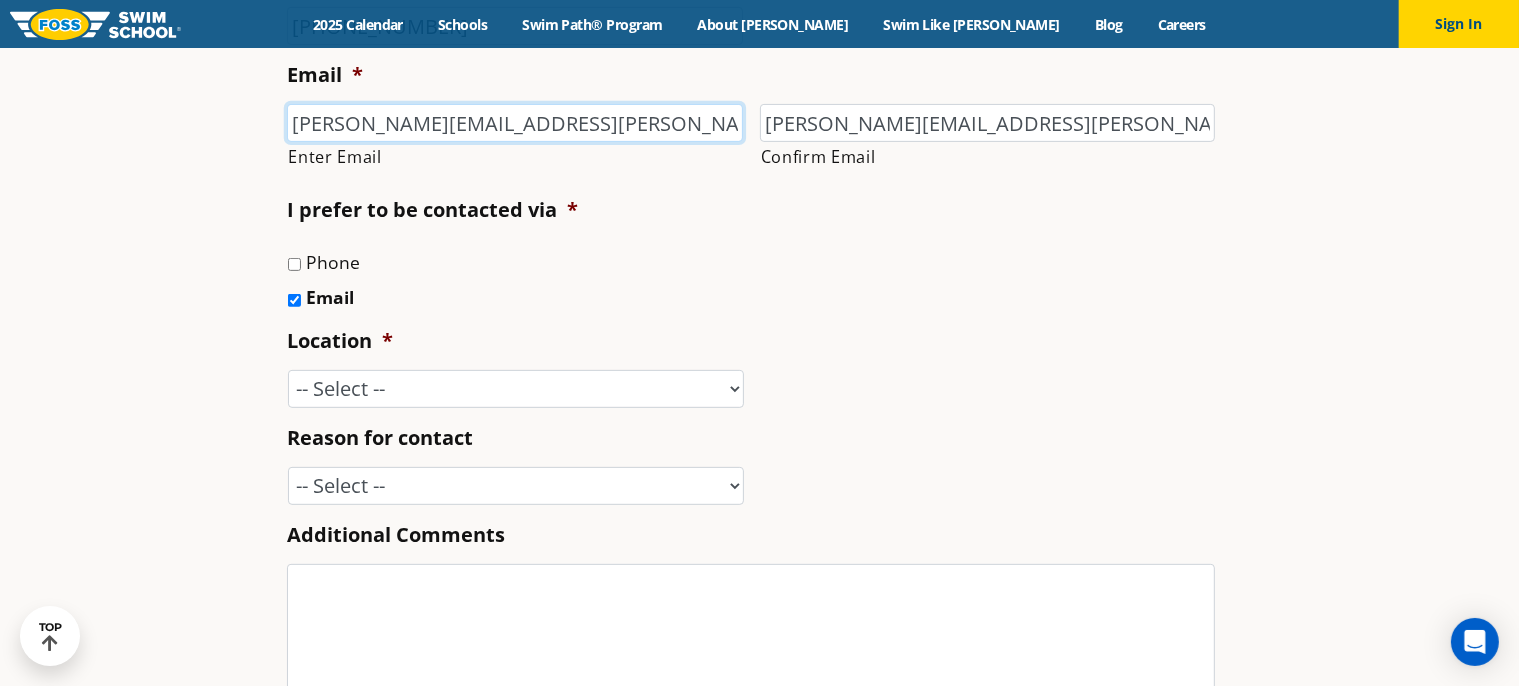 type on "[PERSON_NAME][EMAIL_ADDRESS][PERSON_NAME][DOMAIN_NAME]" 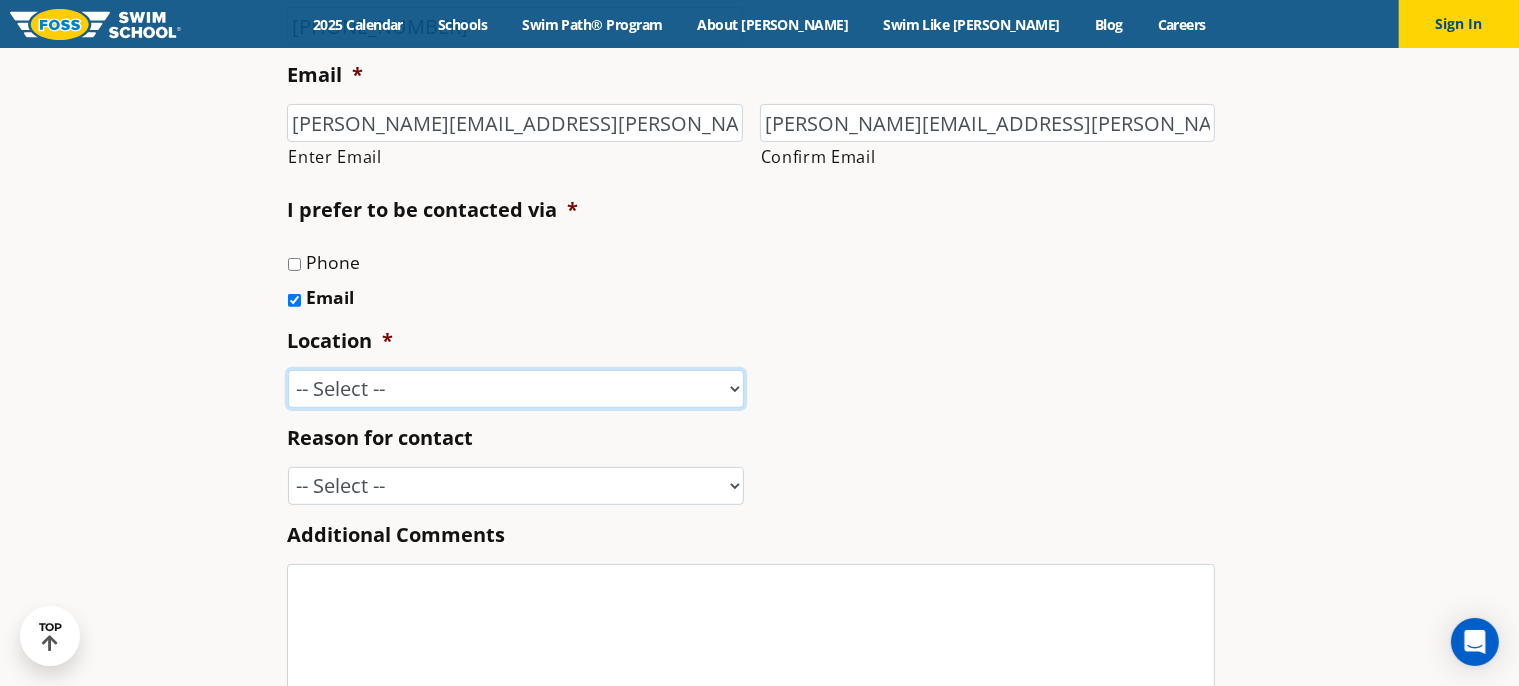 click on "-- Select -- [GEOGRAPHIC_DATA], [GEOGRAPHIC_DATA] [GEOGRAPHIC_DATA] [GEOGRAPHIC_DATA], [GEOGRAPHIC_DATA] [GEOGRAPHIC_DATA], [GEOGRAPHIC_DATA] [GEOGRAPHIC_DATA], [GEOGRAPHIC_DATA] [GEOGRAPHIC_DATA], [GEOGRAPHIC_DATA] [GEOGRAPHIC_DATA], [GEOGRAPHIC_DATA] [GEOGRAPHIC_DATA], [GEOGRAPHIC_DATA] [GEOGRAPHIC_DATA], [GEOGRAPHIC_DATA] ([GEOGRAPHIC_DATA]) [GEOGRAPHIC_DATA], [GEOGRAPHIC_DATA] [GEOGRAPHIC_DATA], [GEOGRAPHIC_DATA] [GEOGRAPHIC_DATA], [GEOGRAPHIC_DATA] [GEOGRAPHIC_DATA], [GEOGRAPHIC_DATA], [GEOGRAPHIC_DATA] [GEOGRAPHIC_DATA], [GEOGRAPHIC_DATA] [GEOGRAPHIC_DATA], [GEOGRAPHIC_DATA], [GEOGRAPHIC_DATA] [GEOGRAPHIC_DATA], [GEOGRAPHIC_DATA] [GEOGRAPHIC_DATA], [GEOGRAPHIC_DATA] [PERSON_NAME], [GEOGRAPHIC_DATA] [GEOGRAPHIC_DATA], [GEOGRAPHIC_DATA] [GEOGRAPHIC_DATA]/[GEOGRAPHIC_DATA], [GEOGRAPHIC_DATA], [GEOGRAPHIC_DATA] [GEOGRAPHIC_DATA], [GEOGRAPHIC_DATA] [GEOGRAPHIC_DATA], [GEOGRAPHIC_DATA] [GEOGRAPHIC_DATA][PERSON_NAME], [GEOGRAPHIC_DATA] [GEOGRAPHIC_DATA], [GEOGRAPHIC_DATA] [GEOGRAPHIC_DATA][PERSON_NAME], [GEOGRAPHIC_DATA] [GEOGRAPHIC_DATA], [GEOGRAPHIC_DATA] [PERSON_NAME][GEOGRAPHIC_DATA], [GEOGRAPHIC_DATA] [GEOGRAPHIC_DATA], [GEOGRAPHIC_DATA], [GEOGRAPHIC_DATA], [GEOGRAPHIC_DATA] Home Office" at bounding box center [516, 389] 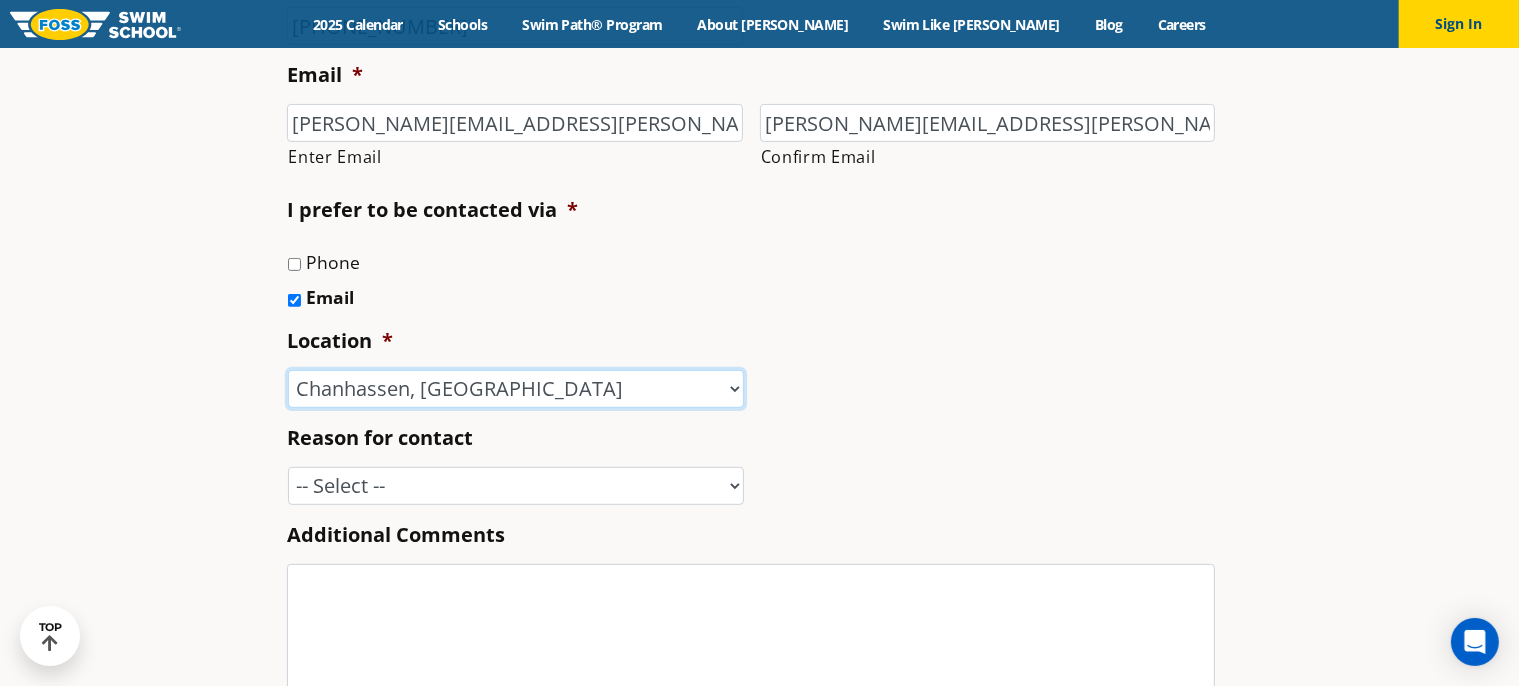 click on "-- Select -- [GEOGRAPHIC_DATA], [GEOGRAPHIC_DATA] [GEOGRAPHIC_DATA] [GEOGRAPHIC_DATA], [GEOGRAPHIC_DATA] [GEOGRAPHIC_DATA], [GEOGRAPHIC_DATA] [GEOGRAPHIC_DATA], [GEOGRAPHIC_DATA] [GEOGRAPHIC_DATA], [GEOGRAPHIC_DATA] [GEOGRAPHIC_DATA], [GEOGRAPHIC_DATA] [GEOGRAPHIC_DATA], [GEOGRAPHIC_DATA] [GEOGRAPHIC_DATA], [GEOGRAPHIC_DATA] ([GEOGRAPHIC_DATA]) [GEOGRAPHIC_DATA], [GEOGRAPHIC_DATA] [GEOGRAPHIC_DATA], [GEOGRAPHIC_DATA] [GEOGRAPHIC_DATA], [GEOGRAPHIC_DATA] [GEOGRAPHIC_DATA], [GEOGRAPHIC_DATA], [GEOGRAPHIC_DATA] [GEOGRAPHIC_DATA], [GEOGRAPHIC_DATA] [GEOGRAPHIC_DATA], [GEOGRAPHIC_DATA], [GEOGRAPHIC_DATA] [GEOGRAPHIC_DATA], [GEOGRAPHIC_DATA] [GEOGRAPHIC_DATA], [GEOGRAPHIC_DATA] [PERSON_NAME], [GEOGRAPHIC_DATA] [GEOGRAPHIC_DATA], [GEOGRAPHIC_DATA] [GEOGRAPHIC_DATA]/[GEOGRAPHIC_DATA], [GEOGRAPHIC_DATA], [GEOGRAPHIC_DATA] [GEOGRAPHIC_DATA], [GEOGRAPHIC_DATA] [GEOGRAPHIC_DATA], [GEOGRAPHIC_DATA] [GEOGRAPHIC_DATA][PERSON_NAME], [GEOGRAPHIC_DATA] [GEOGRAPHIC_DATA], [GEOGRAPHIC_DATA] [GEOGRAPHIC_DATA][PERSON_NAME], [GEOGRAPHIC_DATA] [GEOGRAPHIC_DATA], [GEOGRAPHIC_DATA] [PERSON_NAME][GEOGRAPHIC_DATA], [GEOGRAPHIC_DATA] [GEOGRAPHIC_DATA], [GEOGRAPHIC_DATA], [GEOGRAPHIC_DATA], [GEOGRAPHIC_DATA] Home Office" at bounding box center [516, 389] 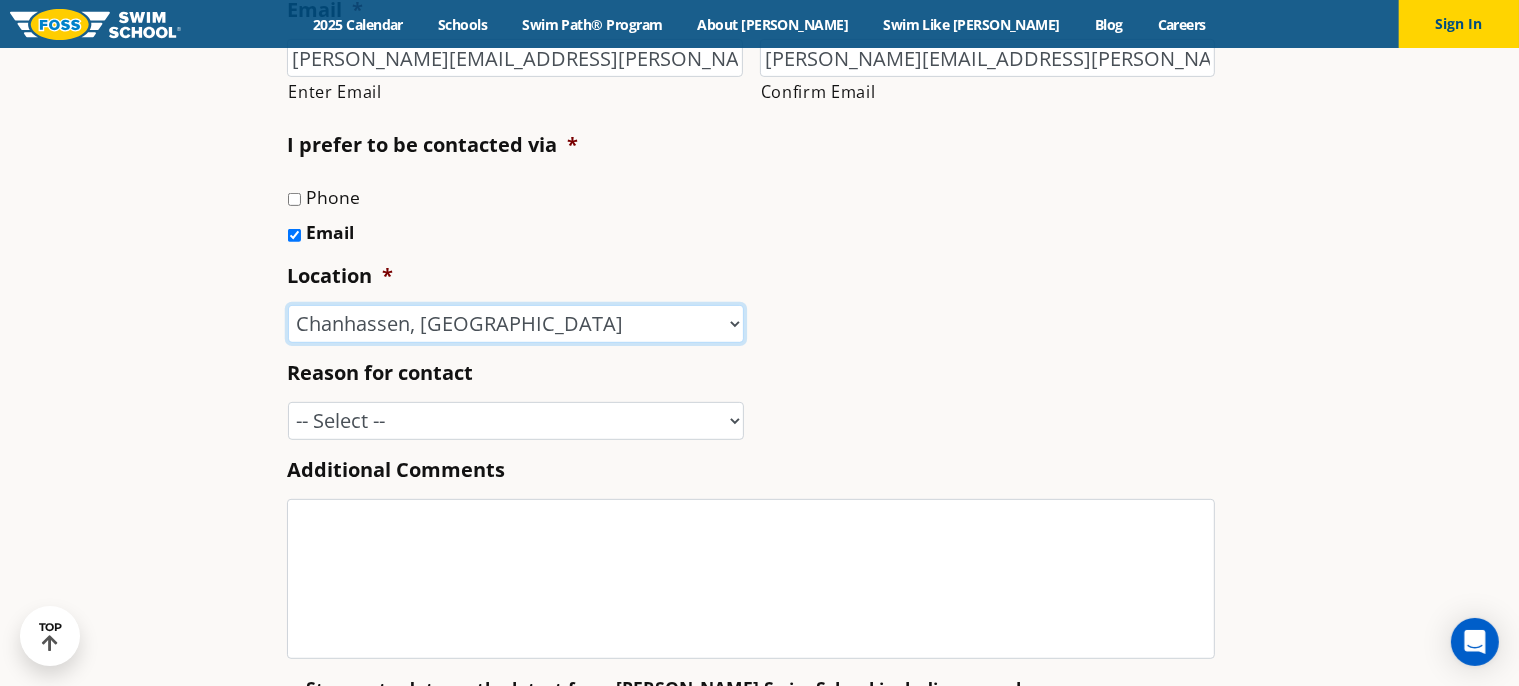 scroll, scrollTop: 800, scrollLeft: 0, axis: vertical 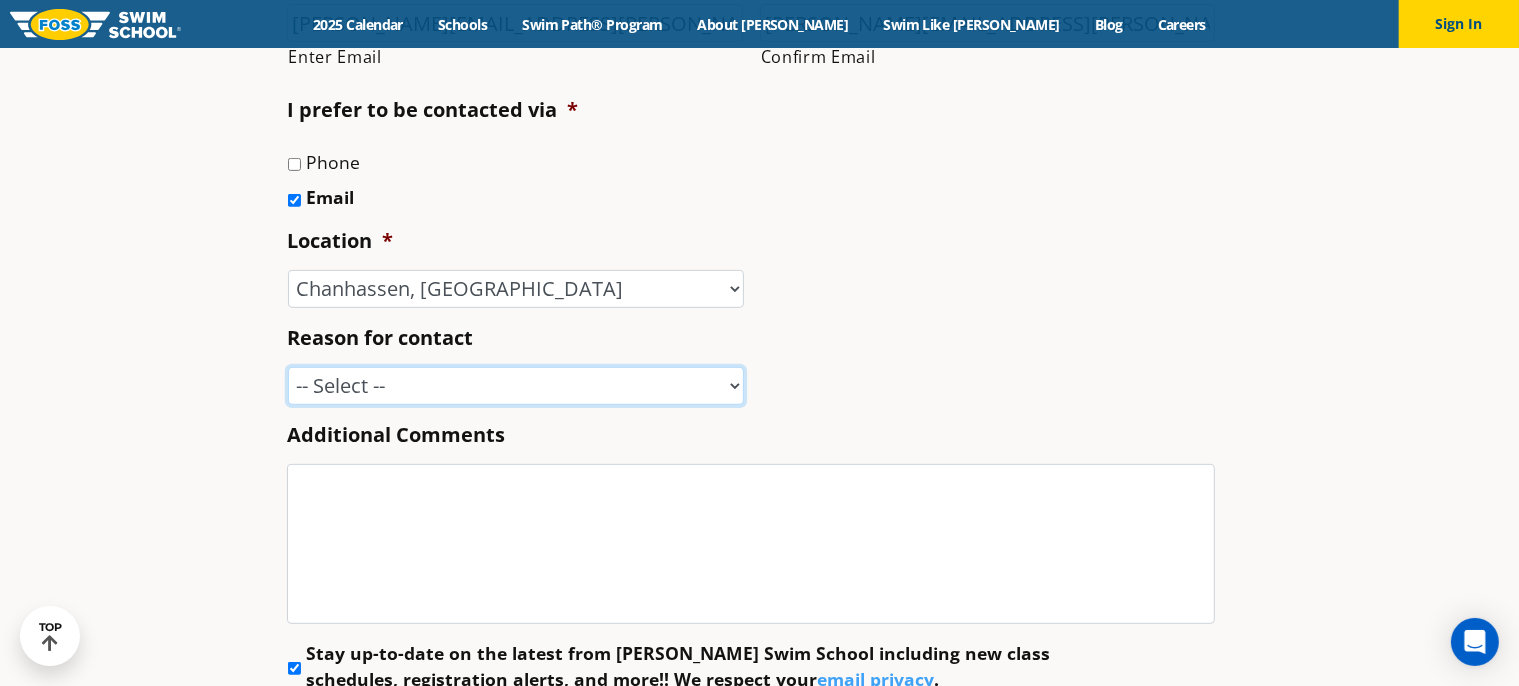 click on "-- Select -- Enrollment issue Program question What level is best for my child? I'm a New Family Concern about an instructor Speak with a manager [PERSON_NAME] Water Safety Presentation Media Inquiry Marketing Partnership Donation request I love [PERSON_NAME]! Other" at bounding box center (516, 386) 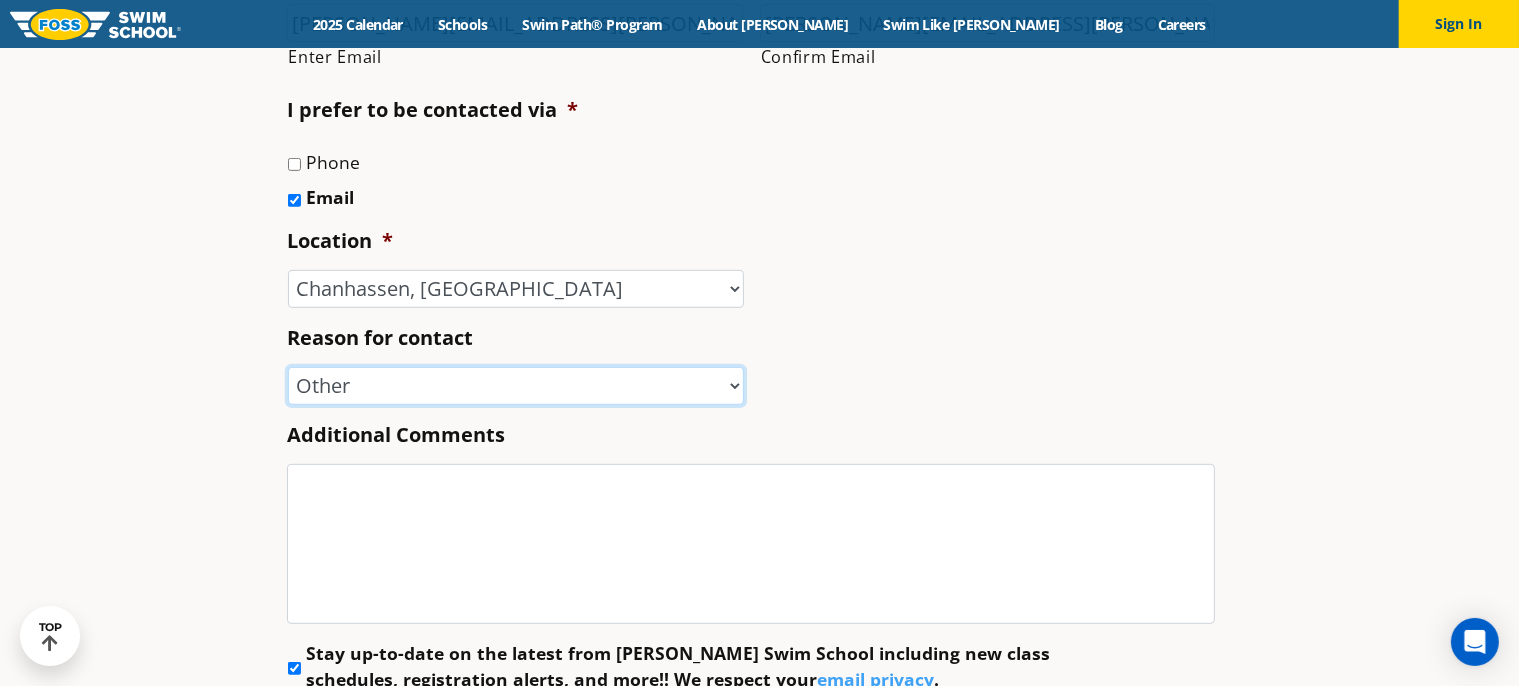 click on "-- Select -- Enrollment issue Program question What level is best for my child? I'm a New Family Concern about an instructor Speak with a manager [PERSON_NAME] Water Safety Presentation Media Inquiry Marketing Partnership Donation request I love [PERSON_NAME]! Other" at bounding box center (516, 386) 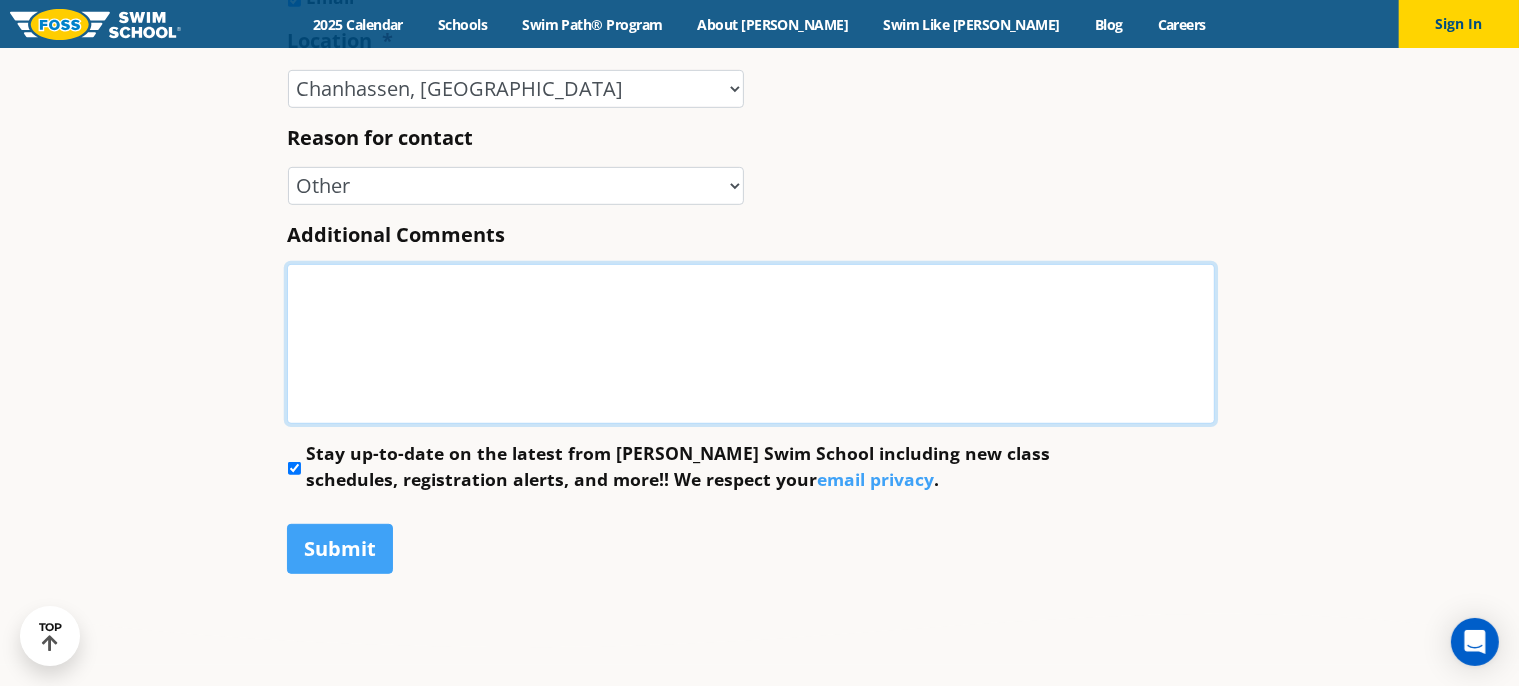 click on "Additional Comments" at bounding box center [751, 344] 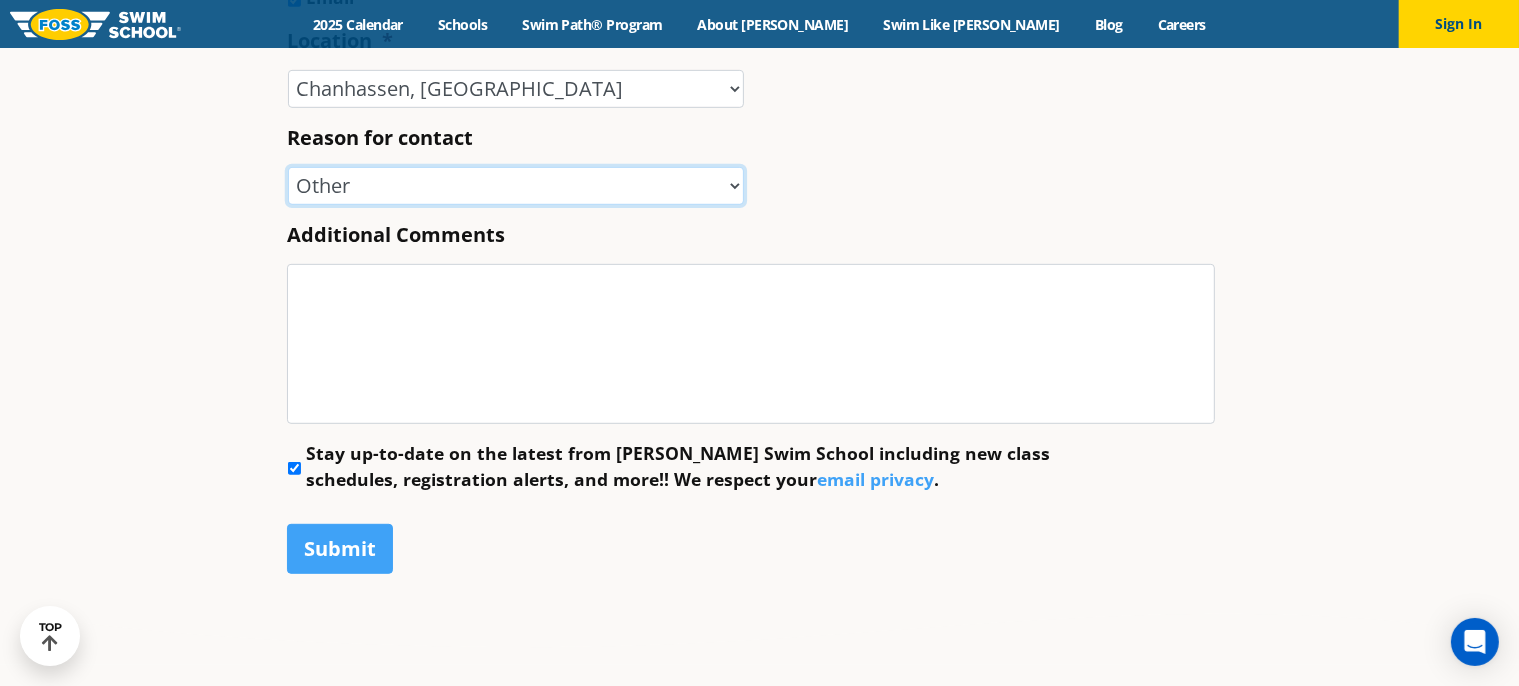 click on "-- Select -- Enrollment issue Program question What level is best for my child? I'm a New Family Concern about an instructor Speak with a manager [PERSON_NAME] Water Safety Presentation Media Inquiry Marketing Partnership Donation request I love [PERSON_NAME]! Other" at bounding box center [516, 186] 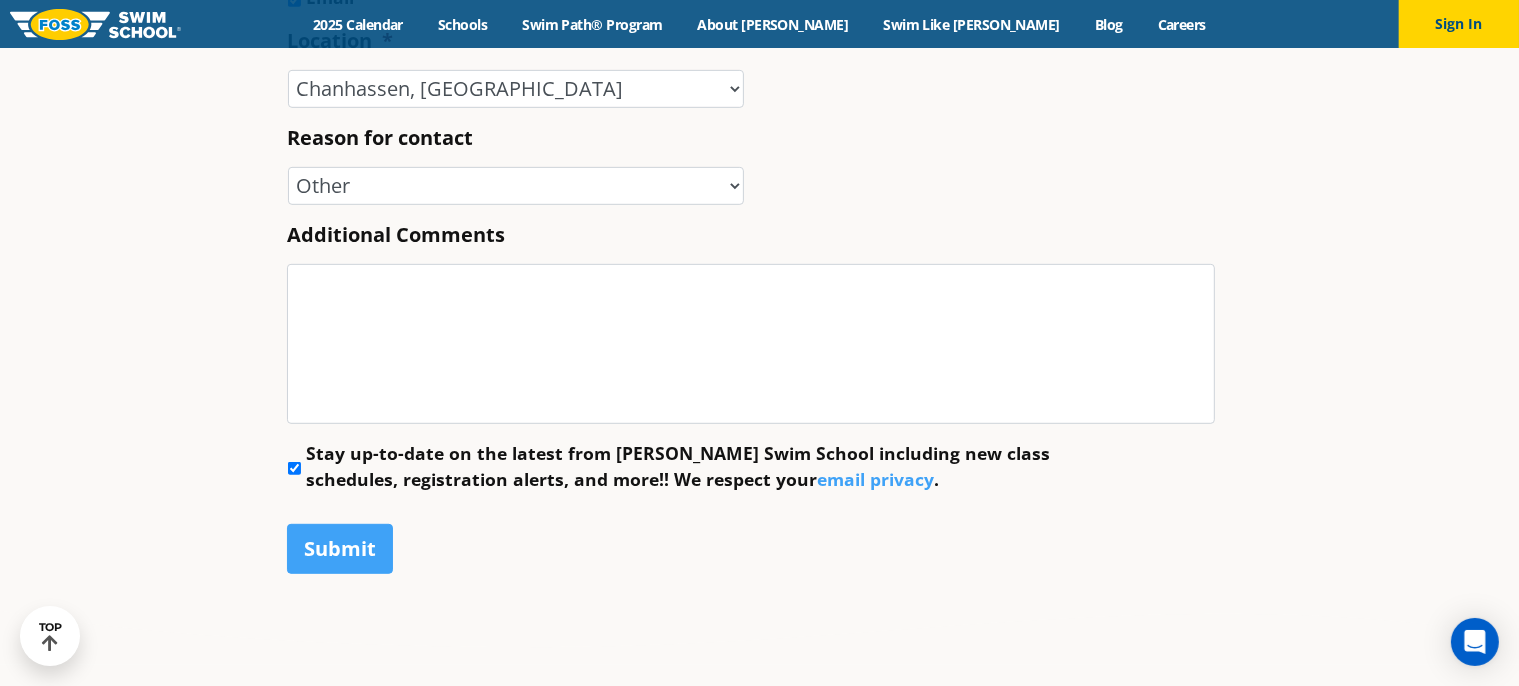 drag, startPoint x: 1032, startPoint y: 185, endPoint x: 1036, endPoint y: 217, distance: 32.24903 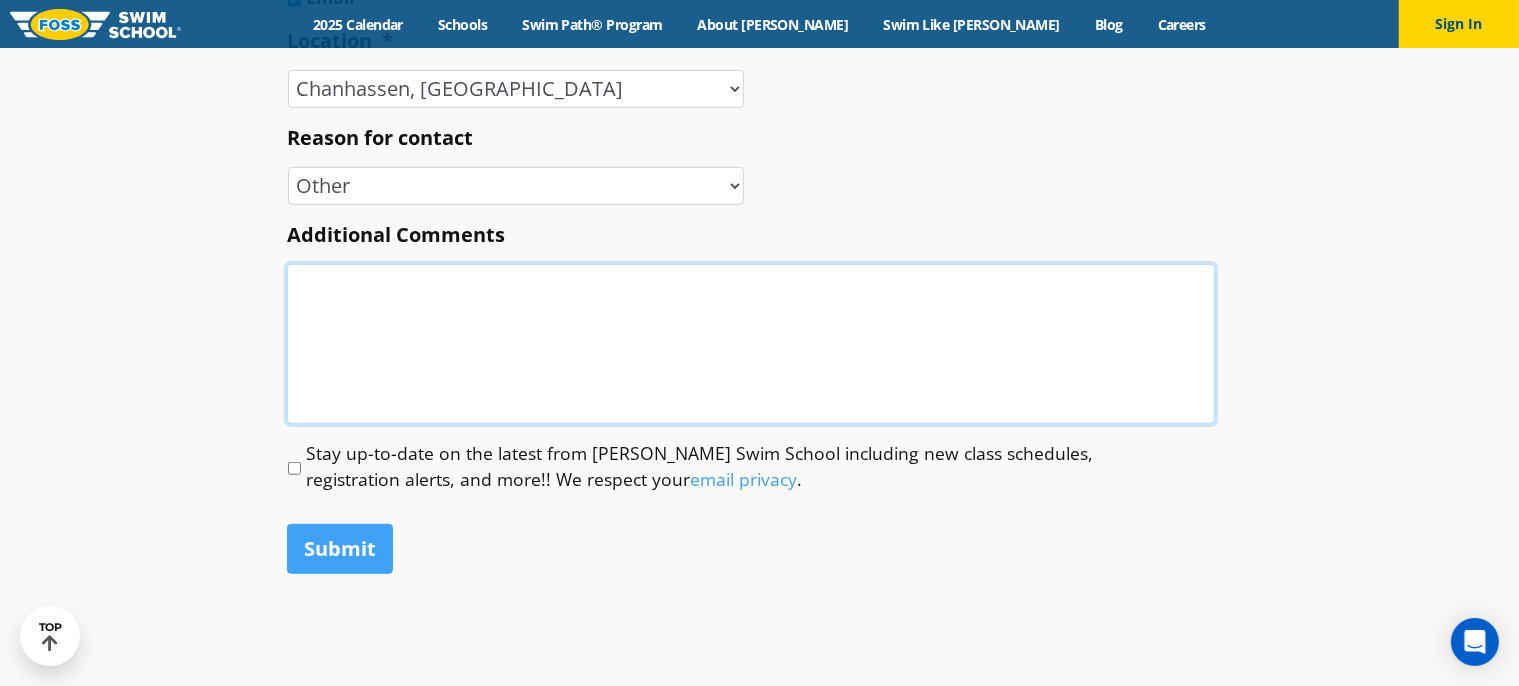click on "Additional Comments" at bounding box center [751, 344] 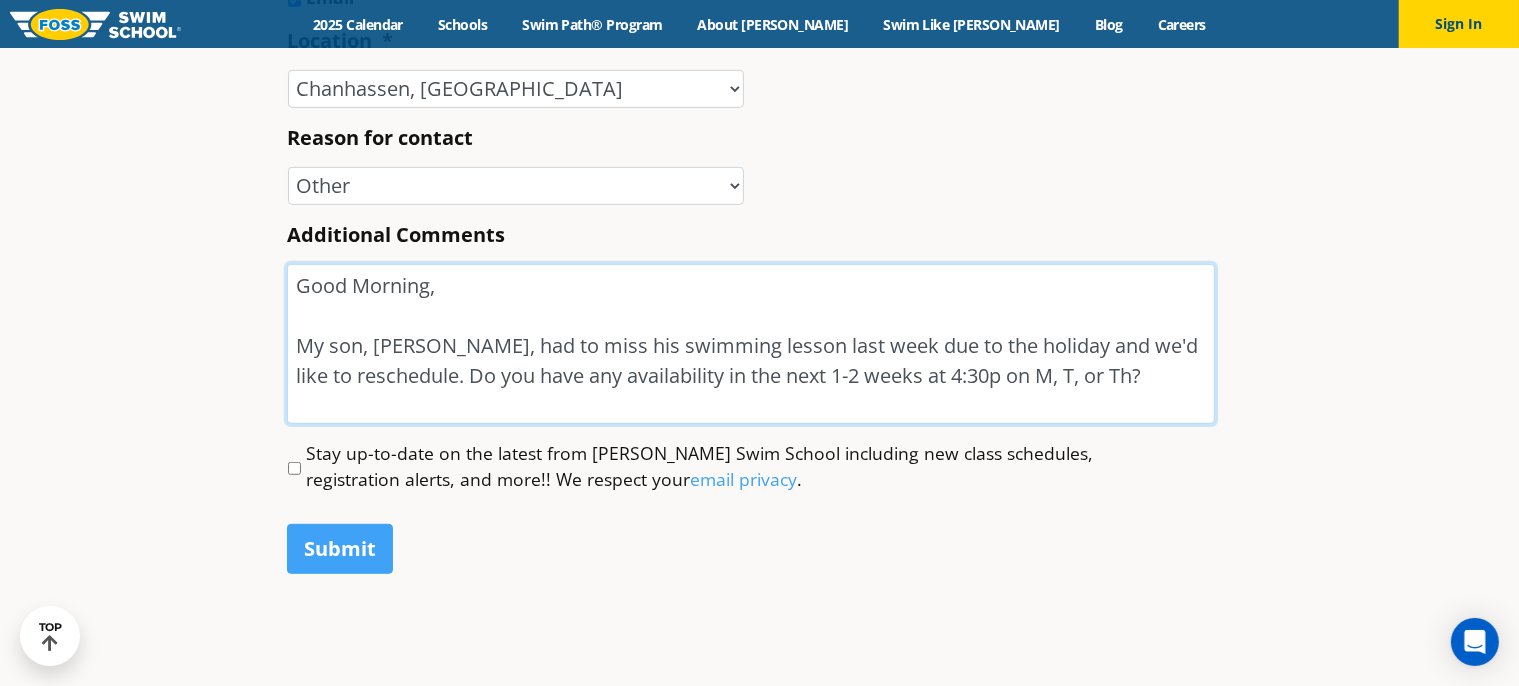type on "Good Morning,
My son, [PERSON_NAME], had to miss his swimming lesson last week due to the holiday and we'd like to reschedule. Do you have any availability in the next 1-2 weeks at 4:30p on M, T, or Th?" 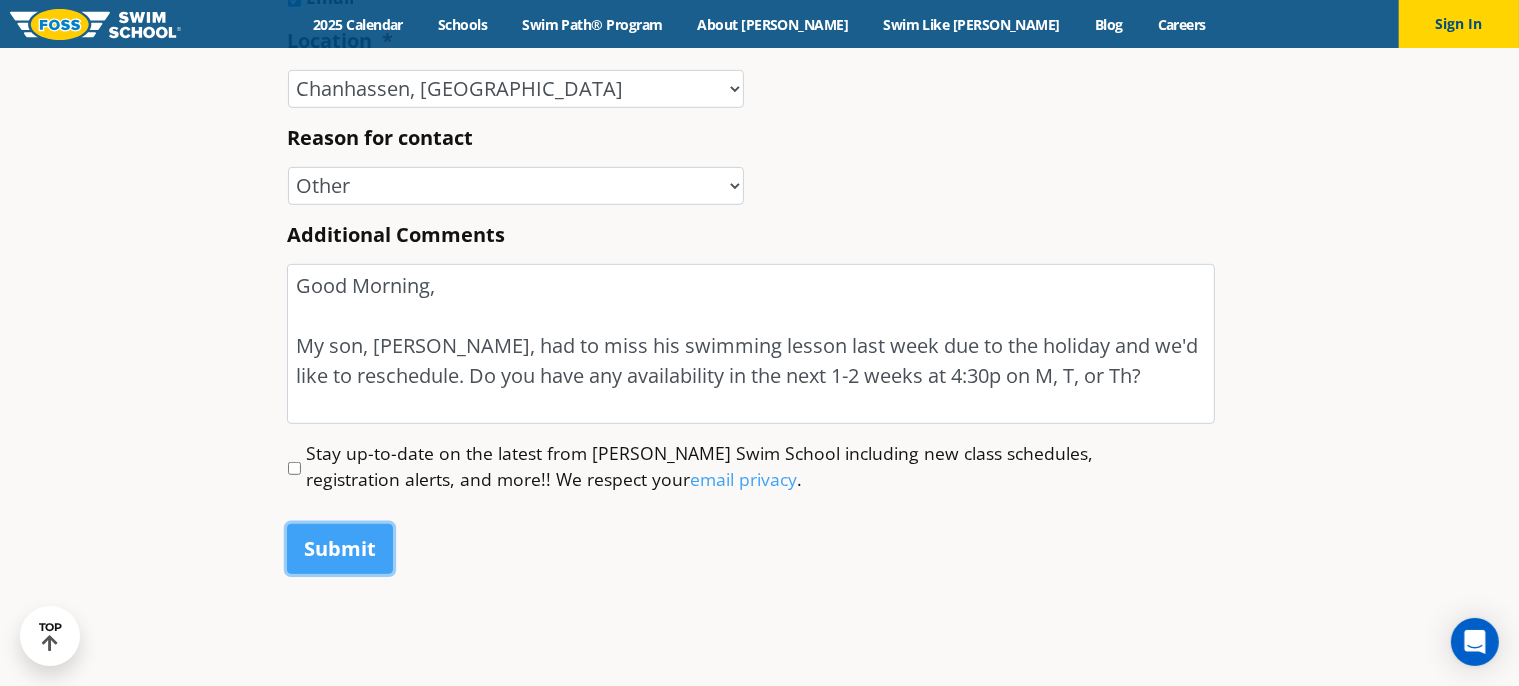 click on "Submit" at bounding box center [340, 549] 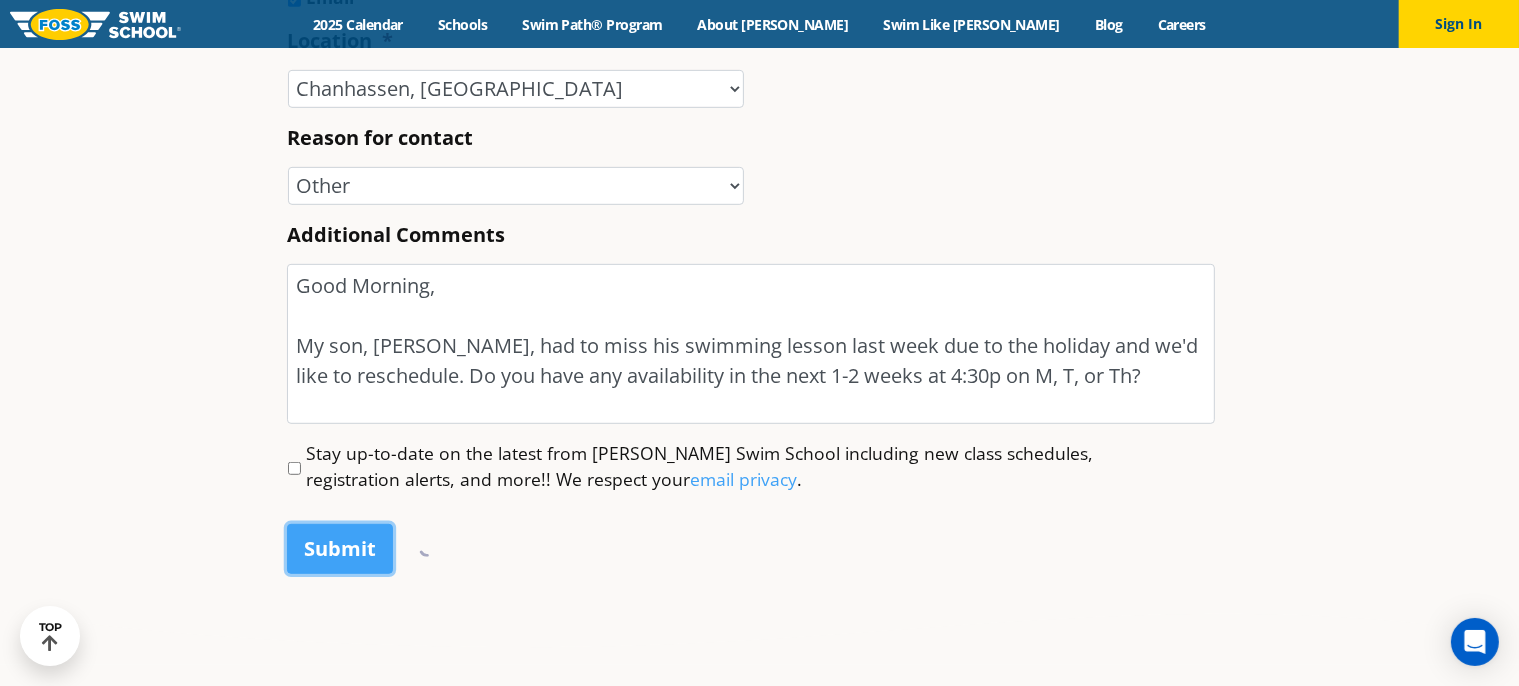 scroll, scrollTop: 0, scrollLeft: 0, axis: both 